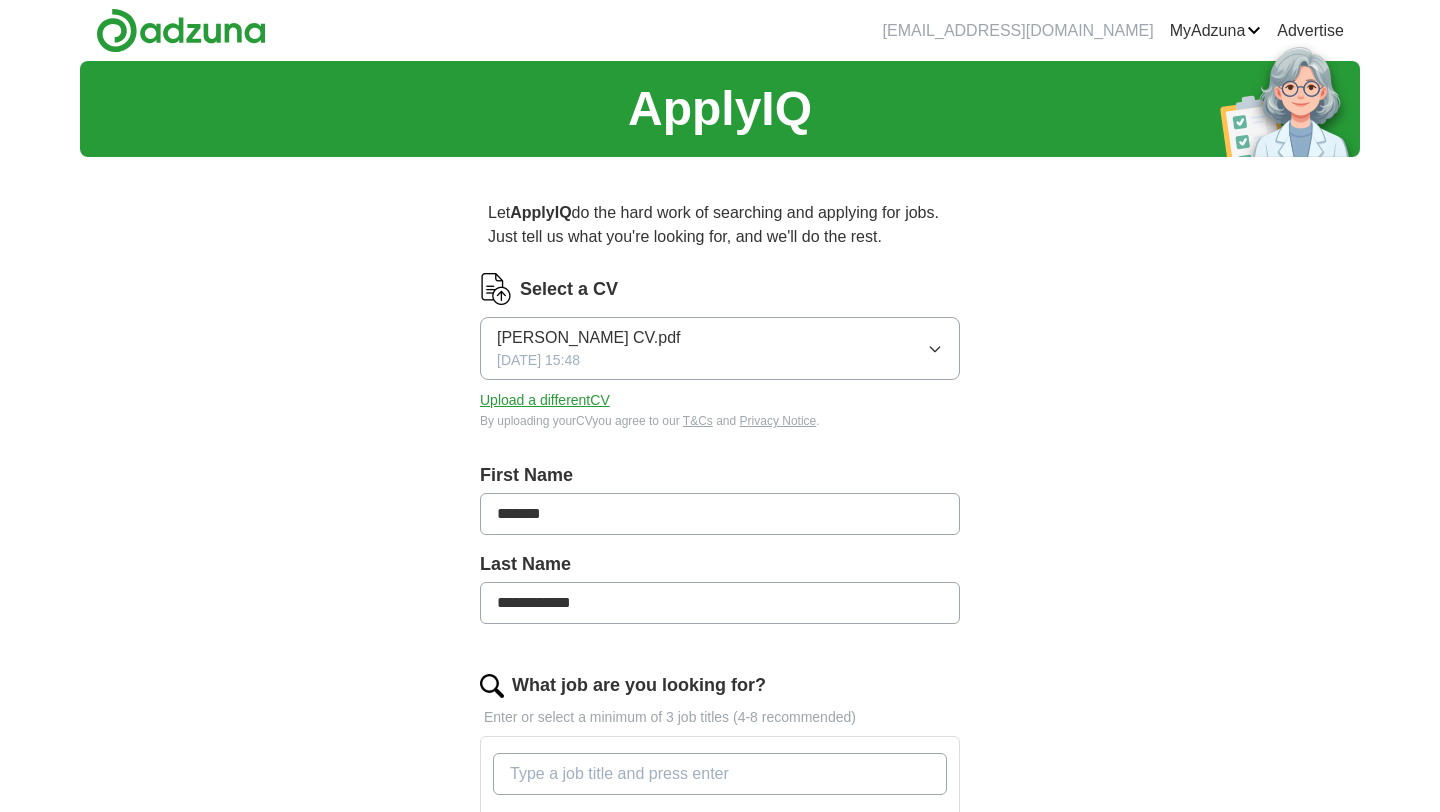 scroll, scrollTop: 0, scrollLeft: 0, axis: both 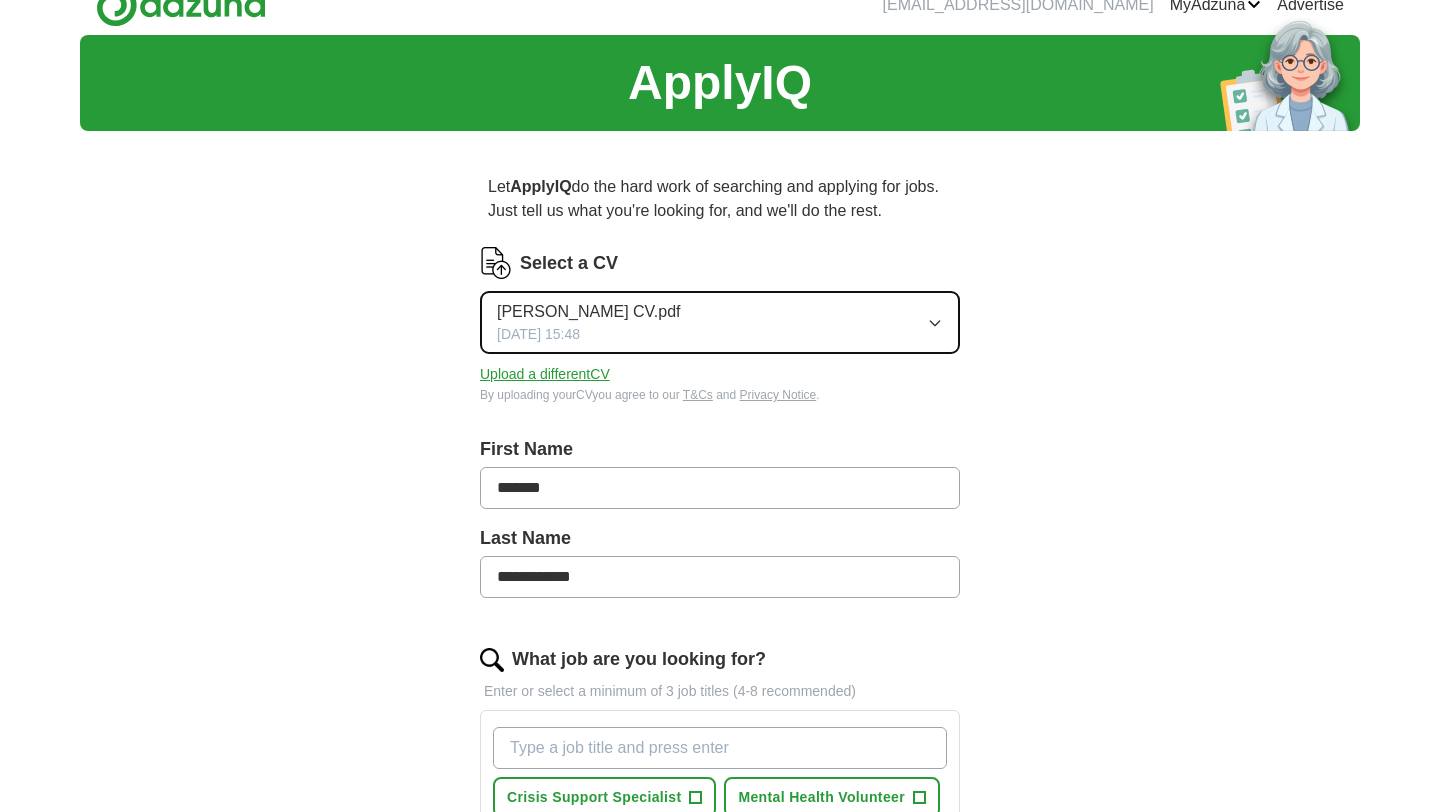 click on "[PERSON_NAME] CV.pdf [DATE] 15:48" at bounding box center [588, 322] 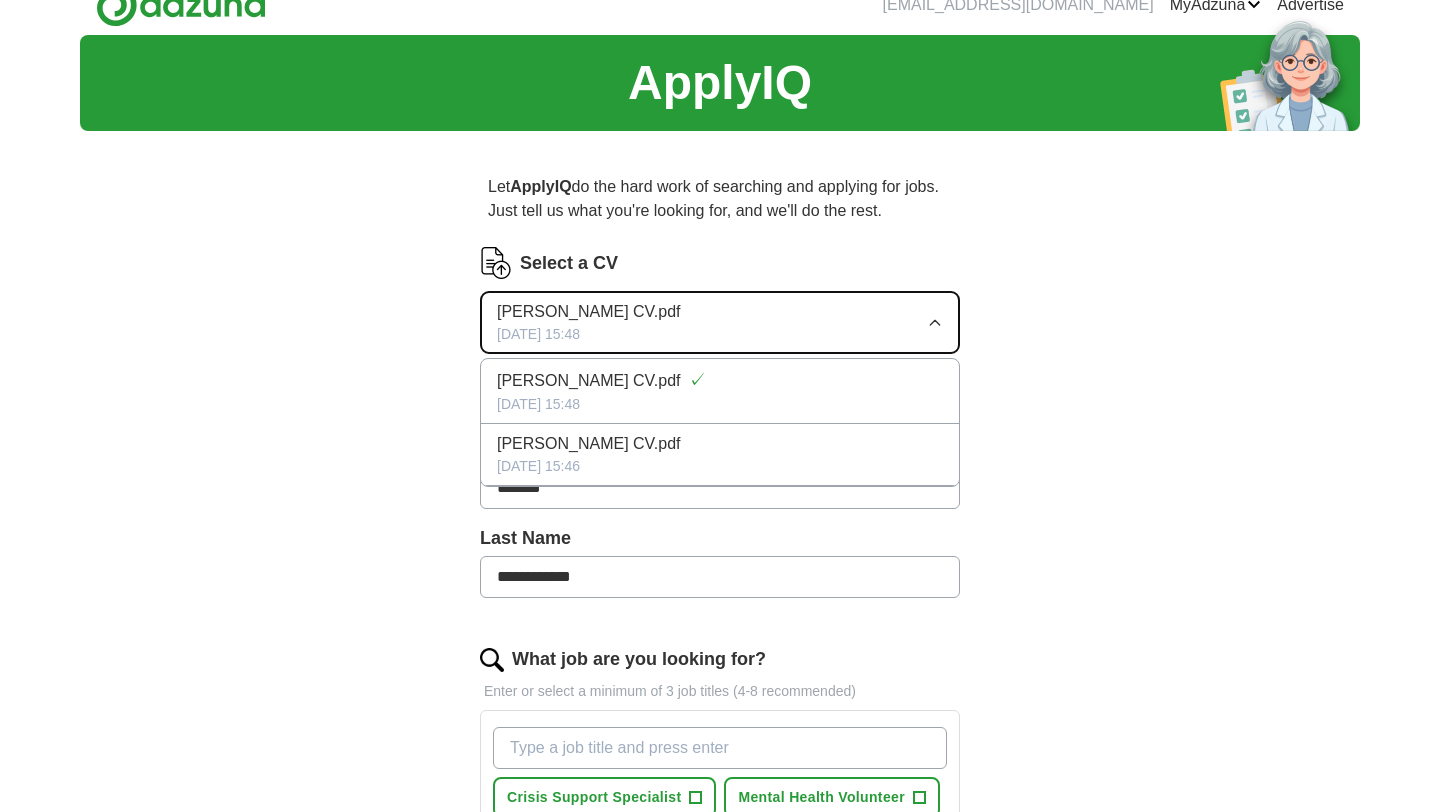 click on "[PERSON_NAME] CV.pdf [DATE] 15:48" at bounding box center [588, 322] 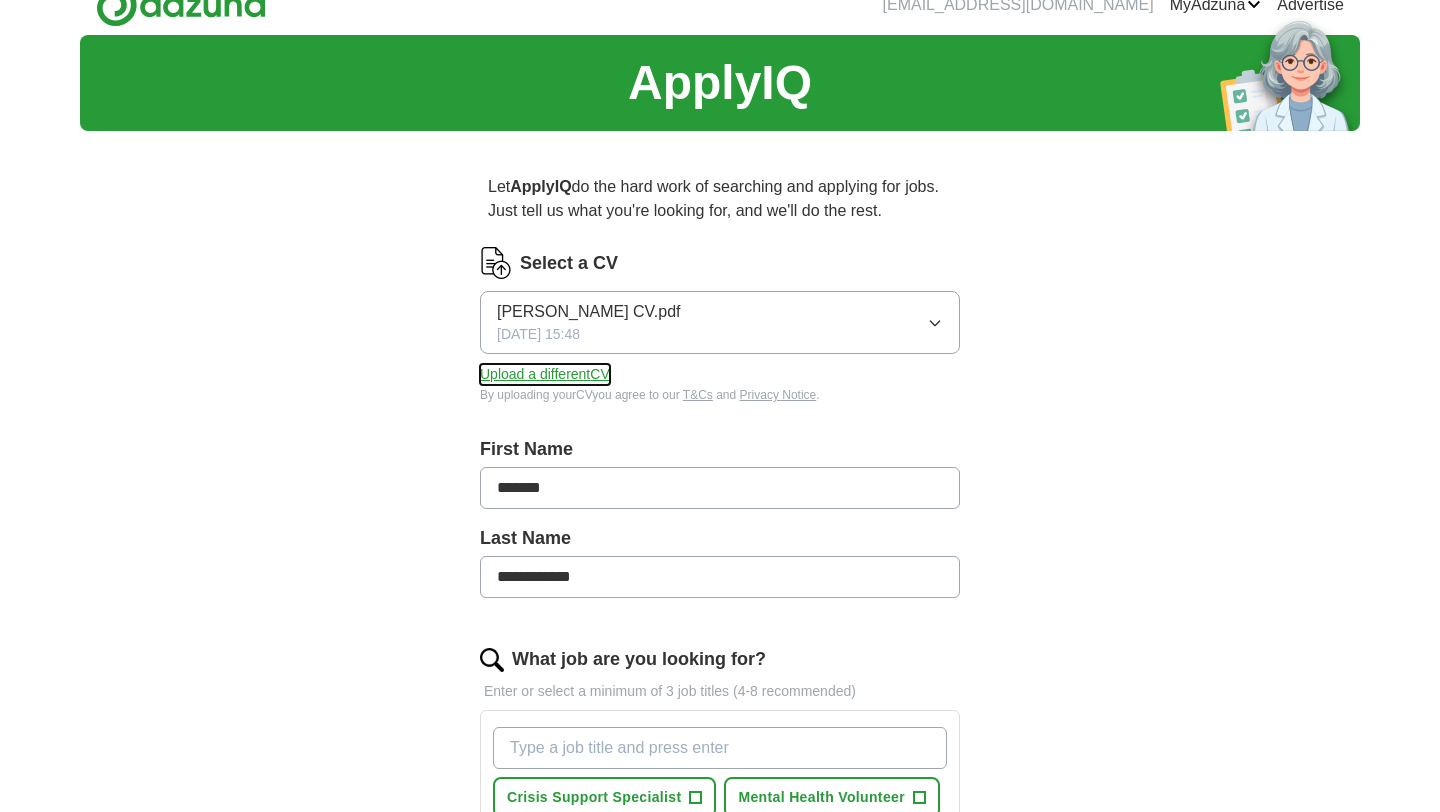 click on "Upload a different  CV" at bounding box center [545, 374] 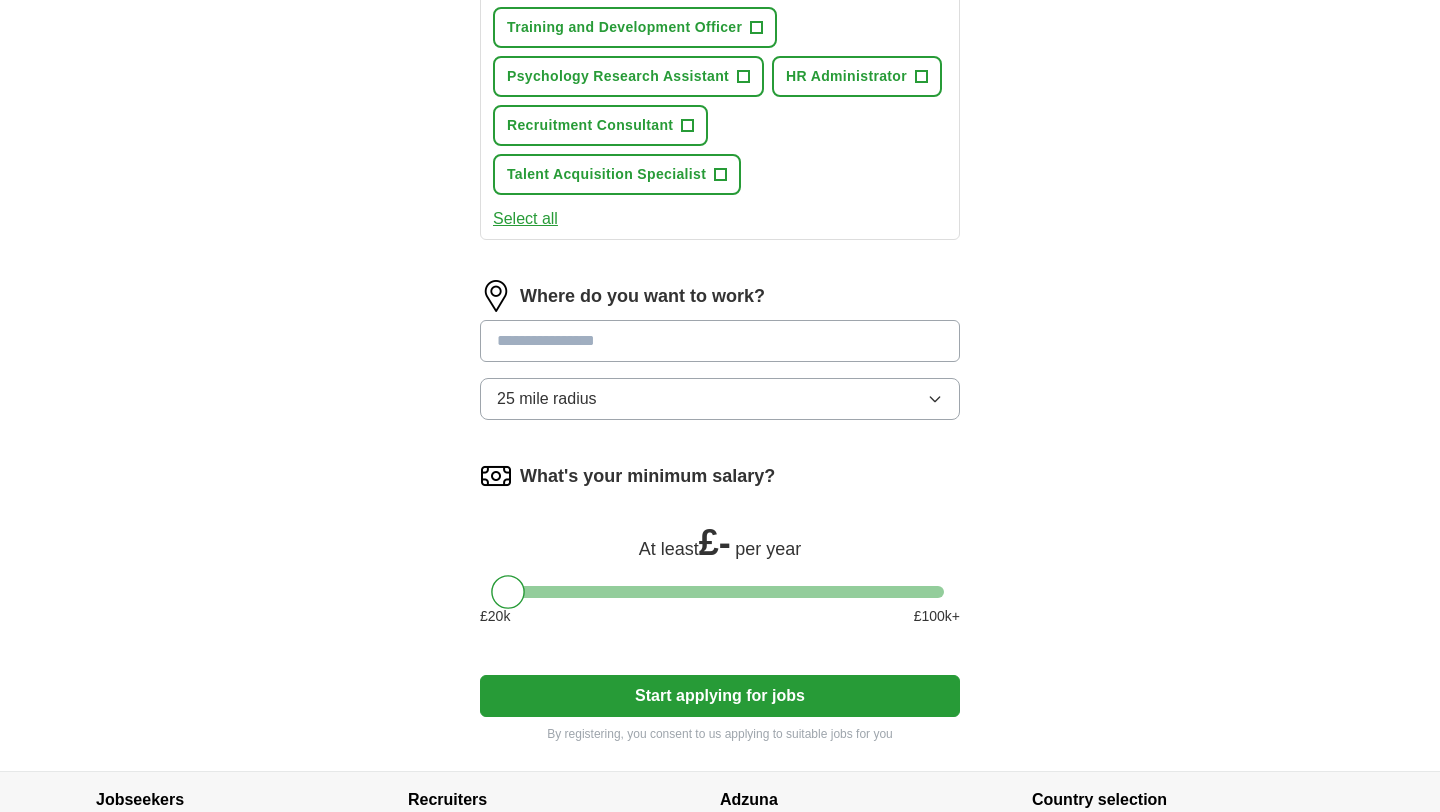 scroll, scrollTop: 1001, scrollLeft: 0, axis: vertical 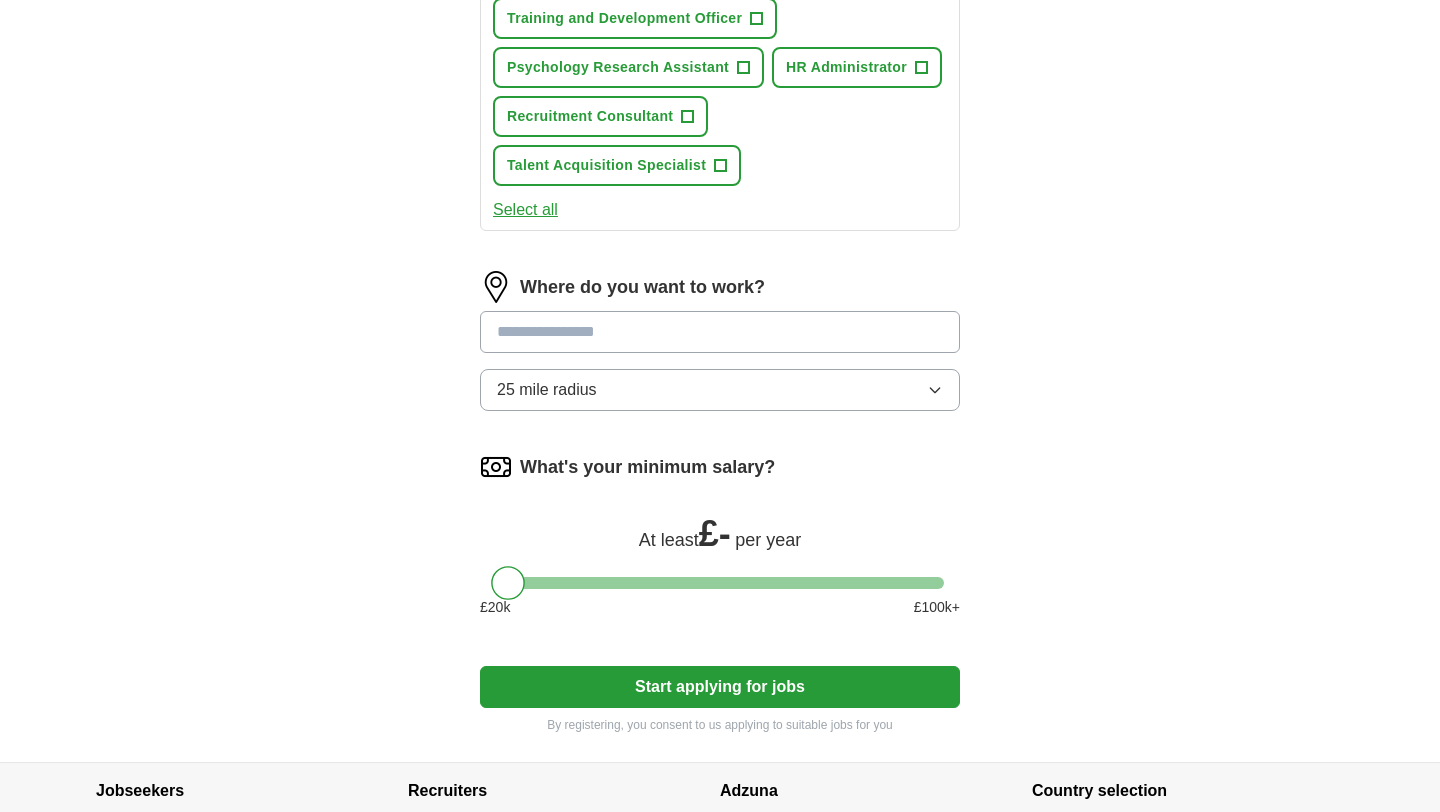 click at bounding box center (720, 332) 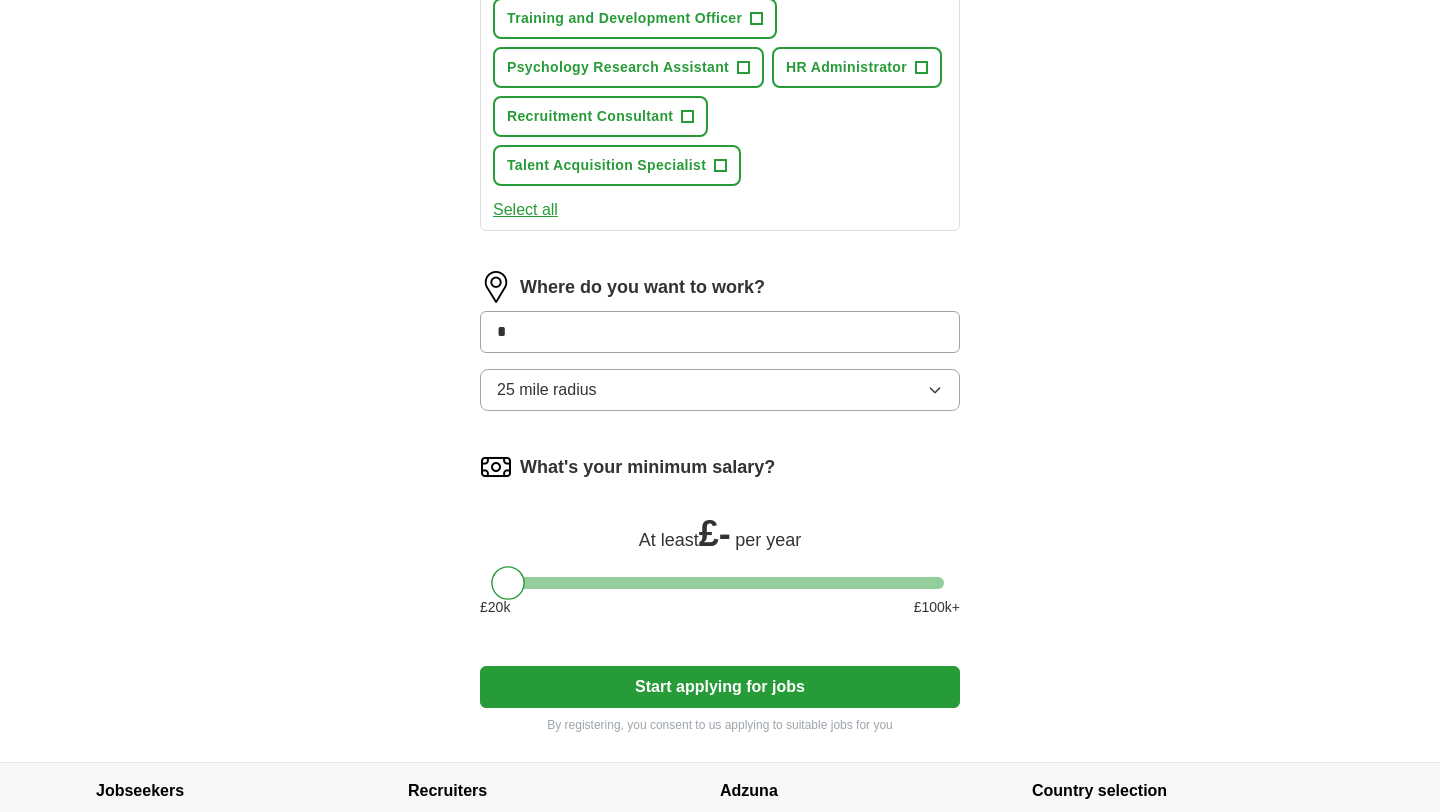 type on "**" 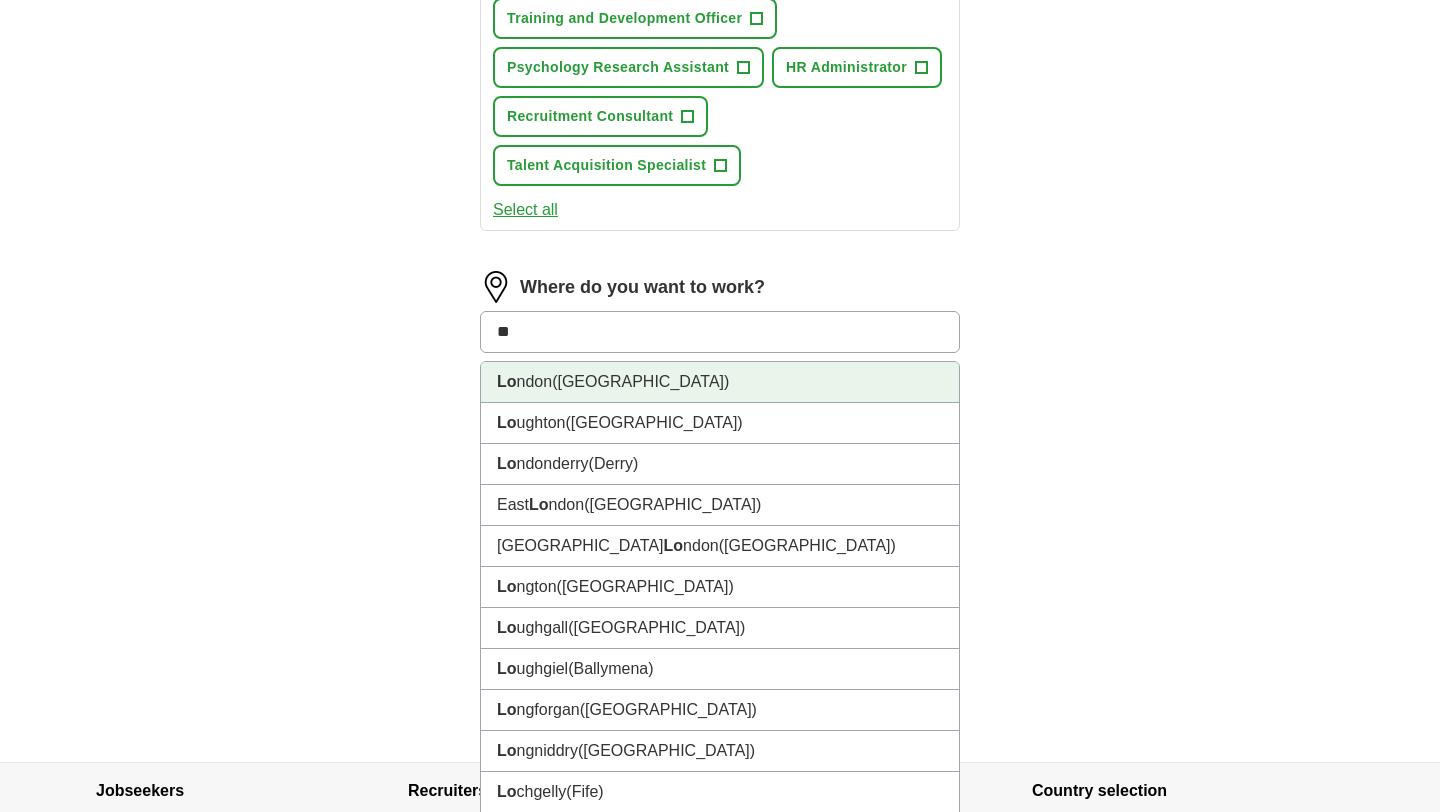 click on "Lo ndon  ([GEOGRAPHIC_DATA])" at bounding box center (720, 382) 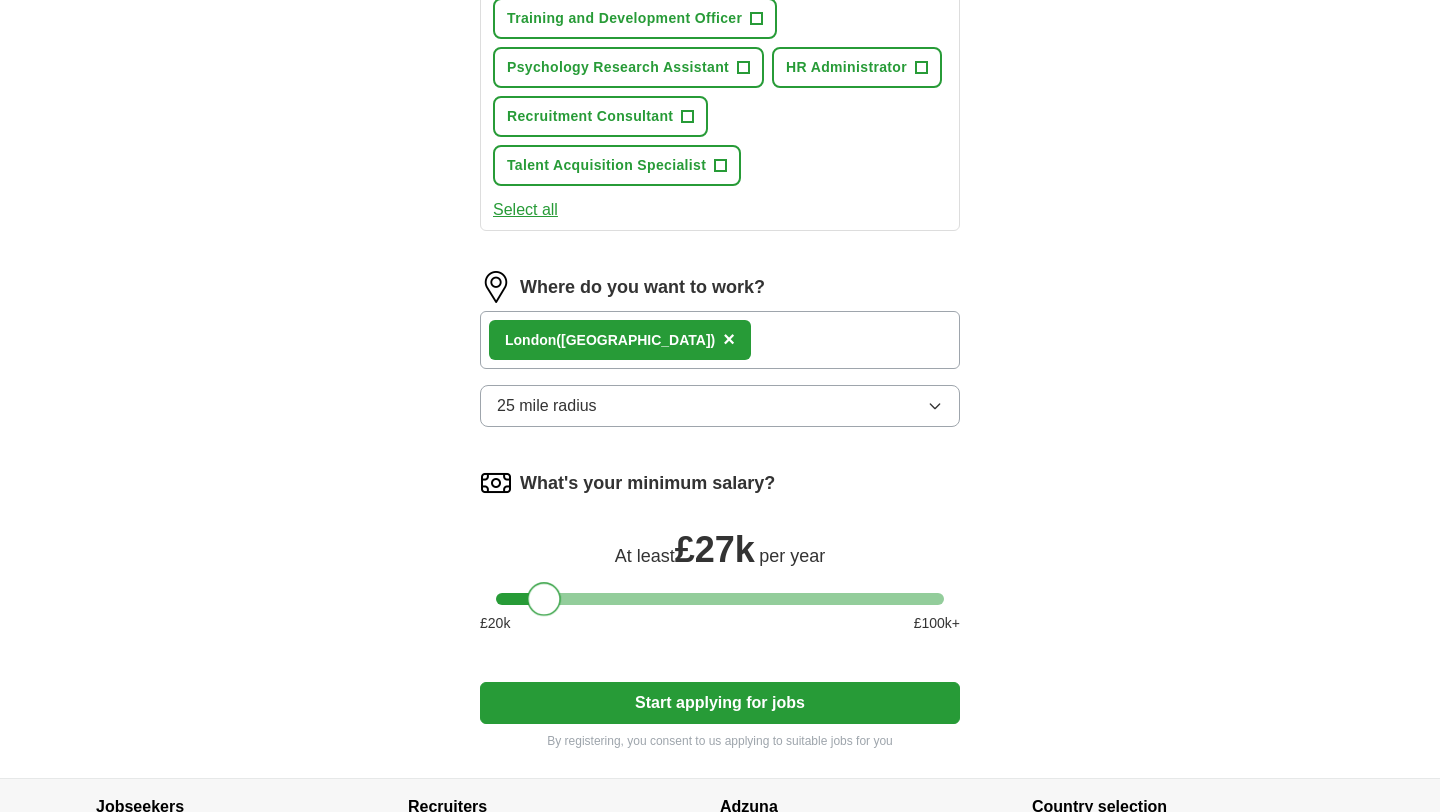 drag, startPoint x: 512, startPoint y: 594, endPoint x: 549, endPoint y: 600, distance: 37.48333 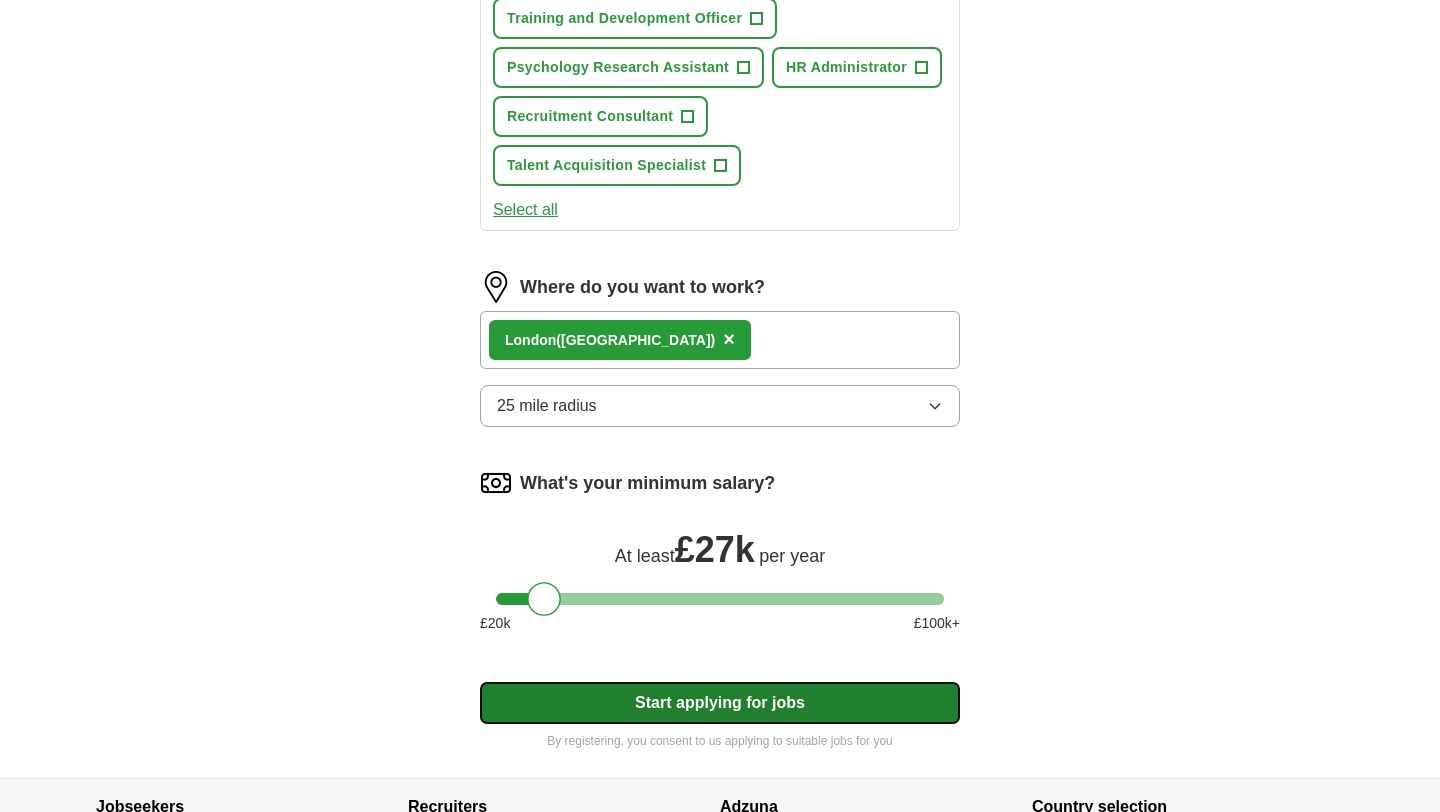 click on "Start applying for jobs" at bounding box center (720, 703) 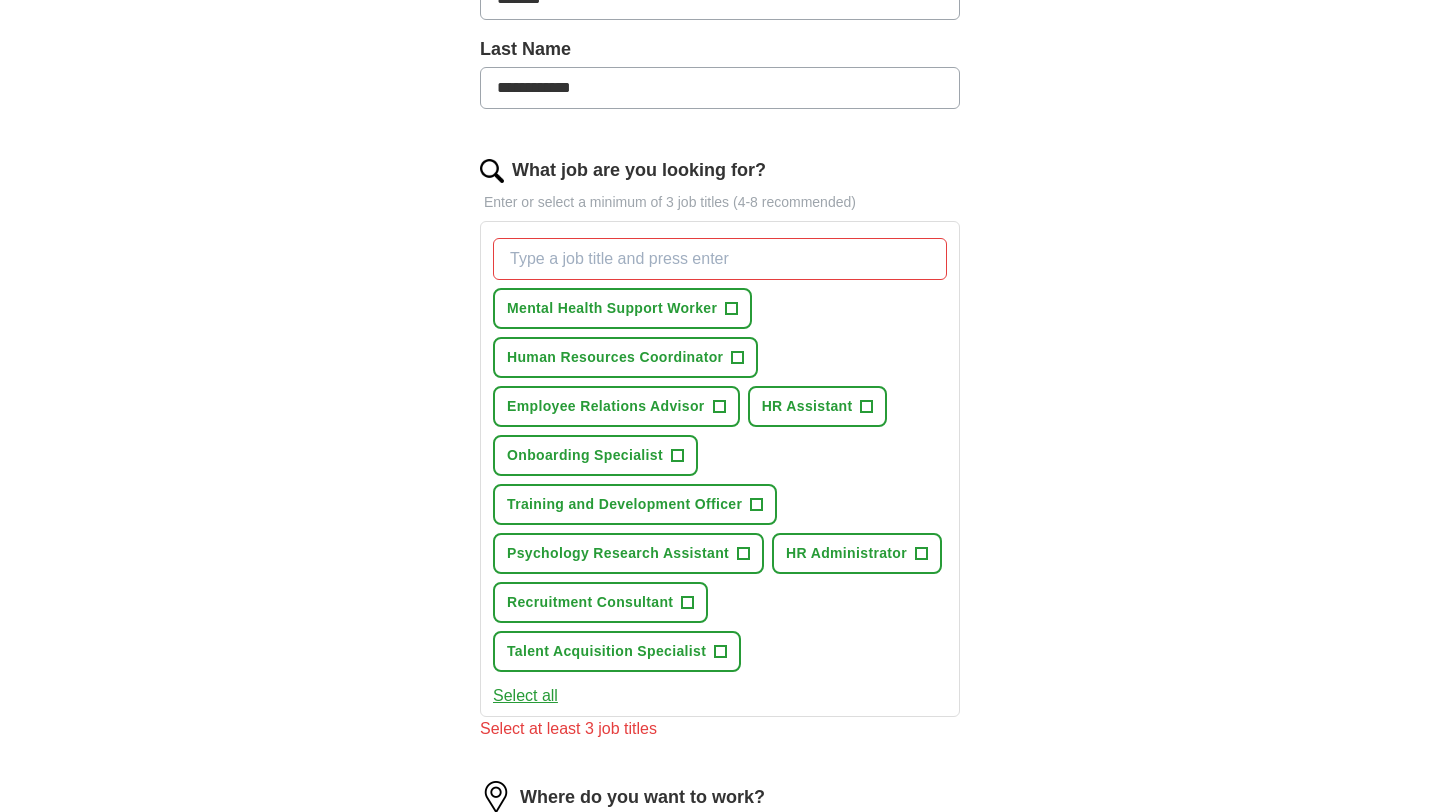 scroll, scrollTop: 519, scrollLeft: 0, axis: vertical 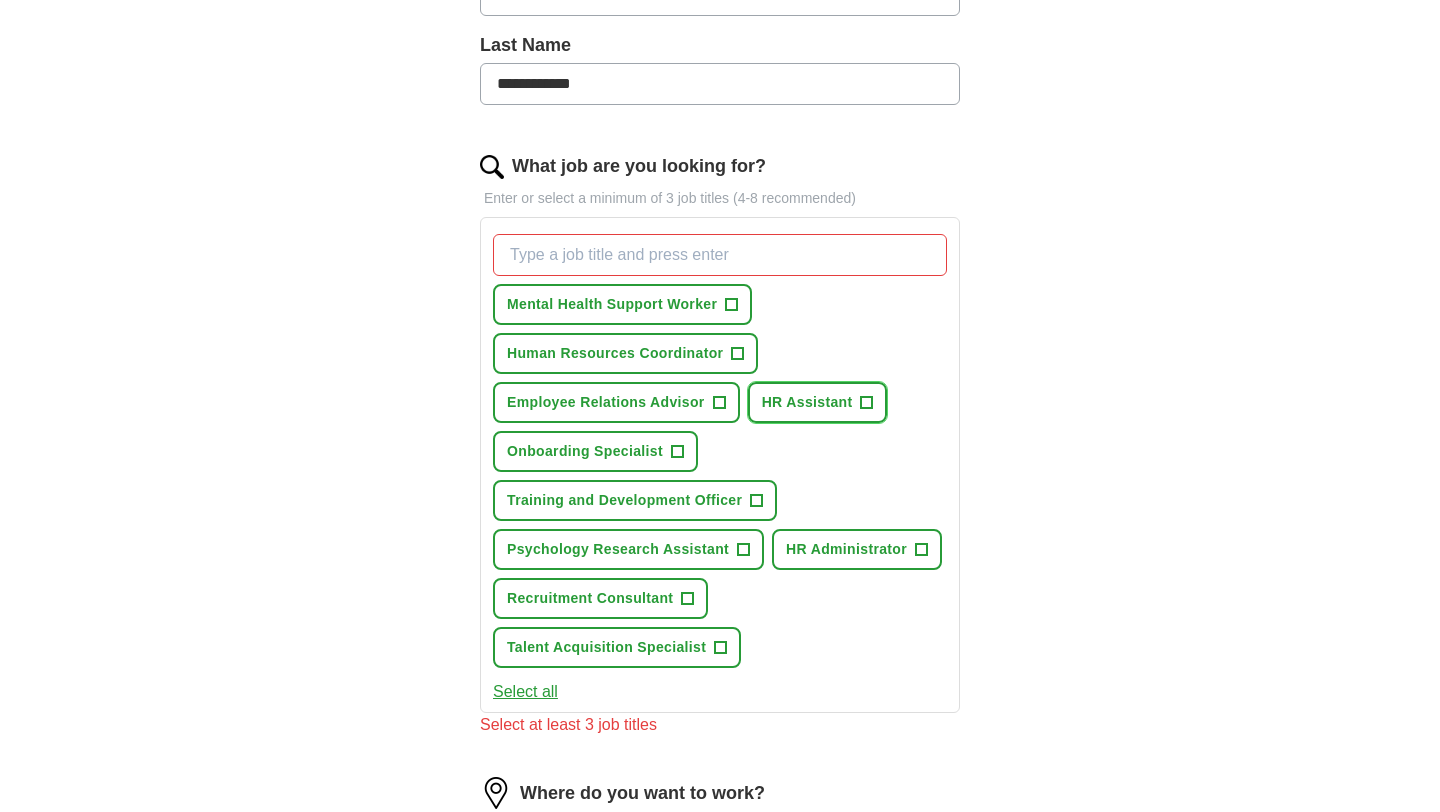 click on "HR Assistant" at bounding box center [807, 402] 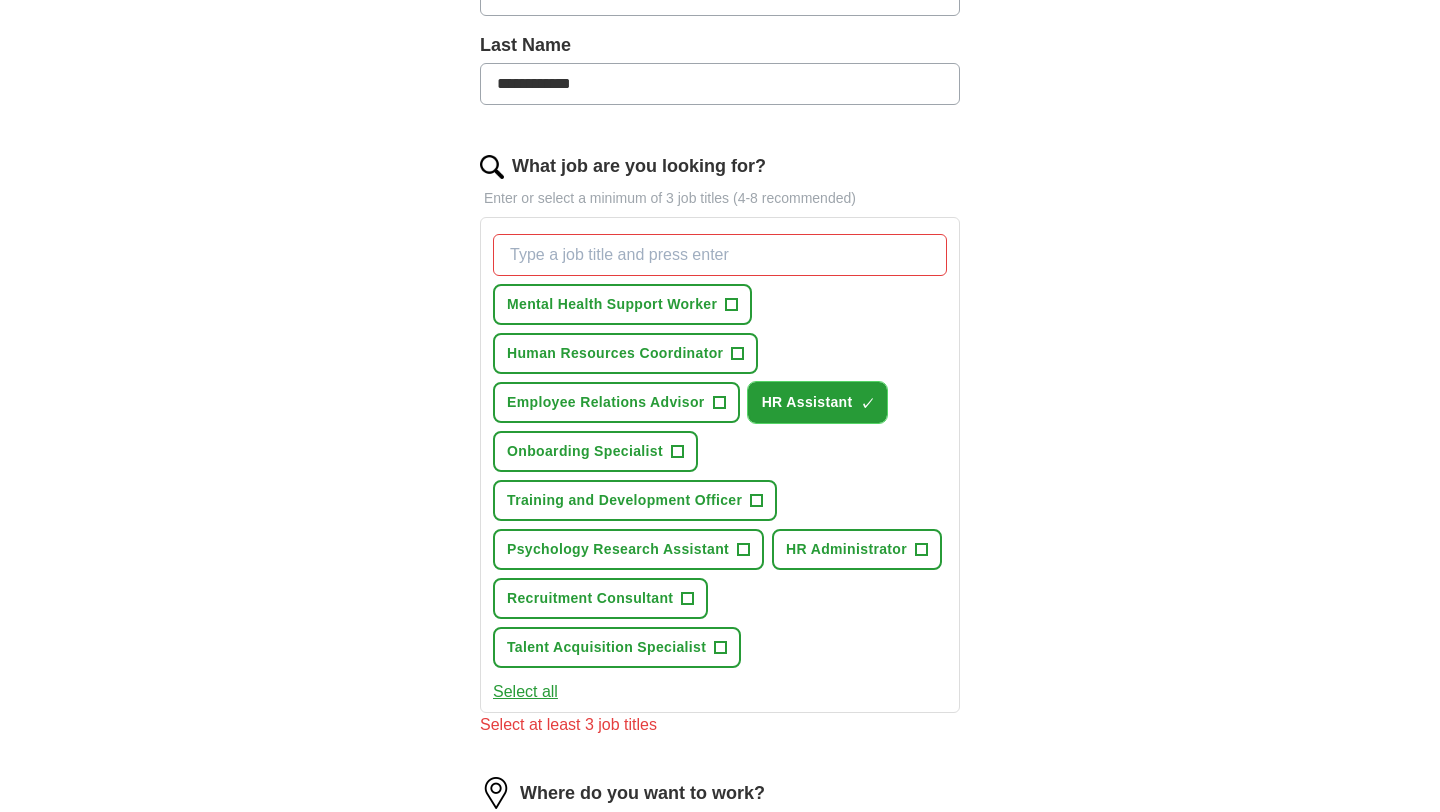 click on "HR Assistant" at bounding box center (807, 402) 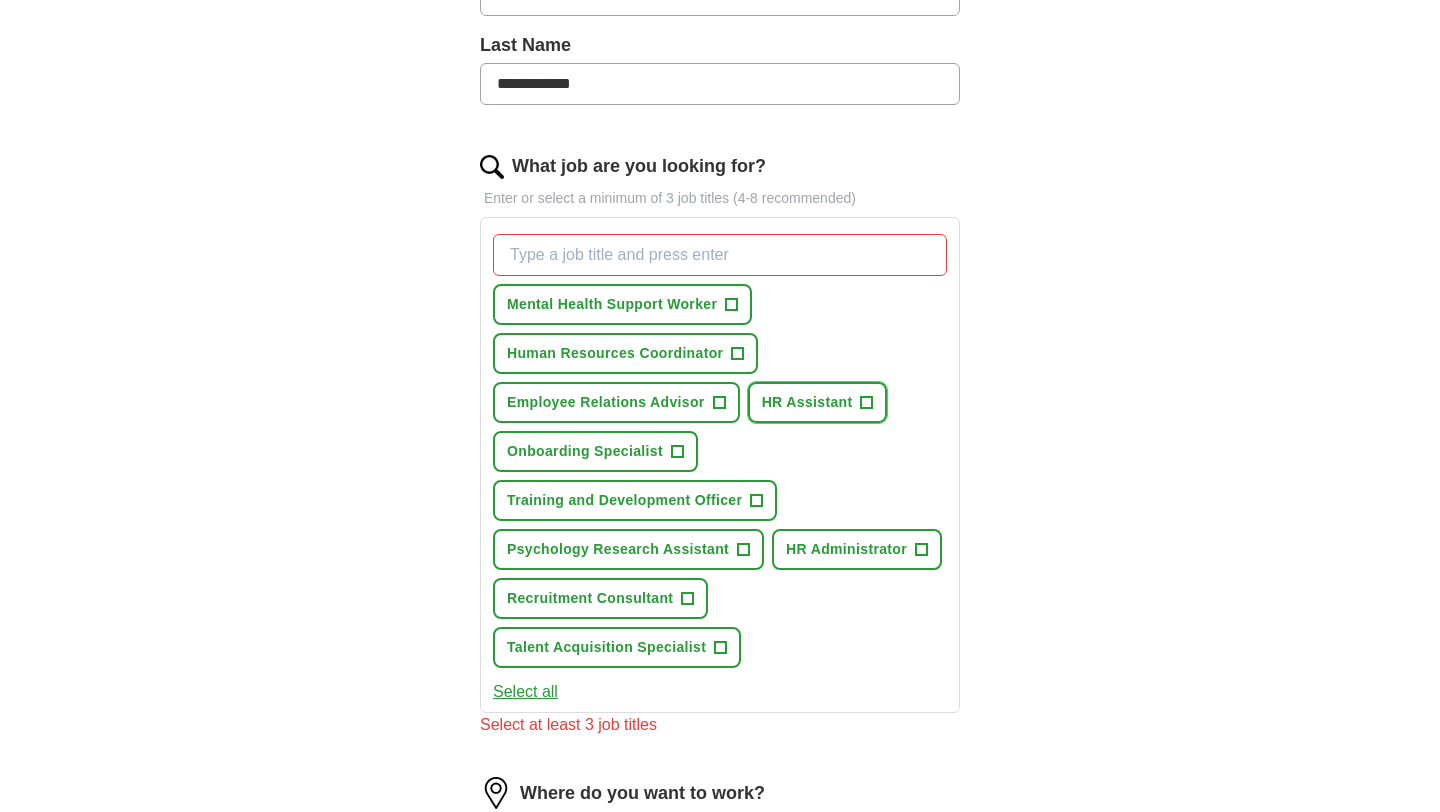 click on "HR Assistant" at bounding box center [807, 402] 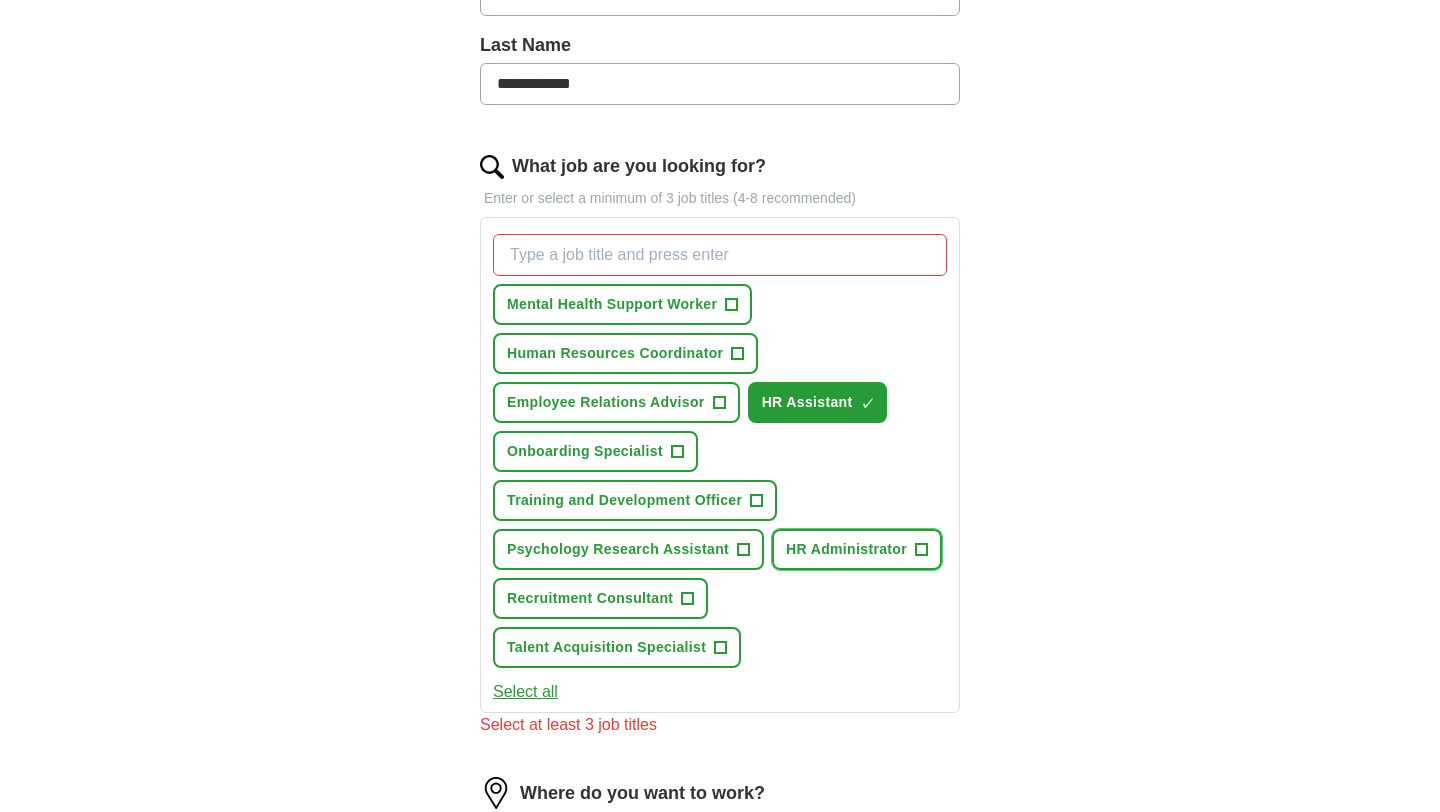 click on "HR Administrator" at bounding box center (846, 549) 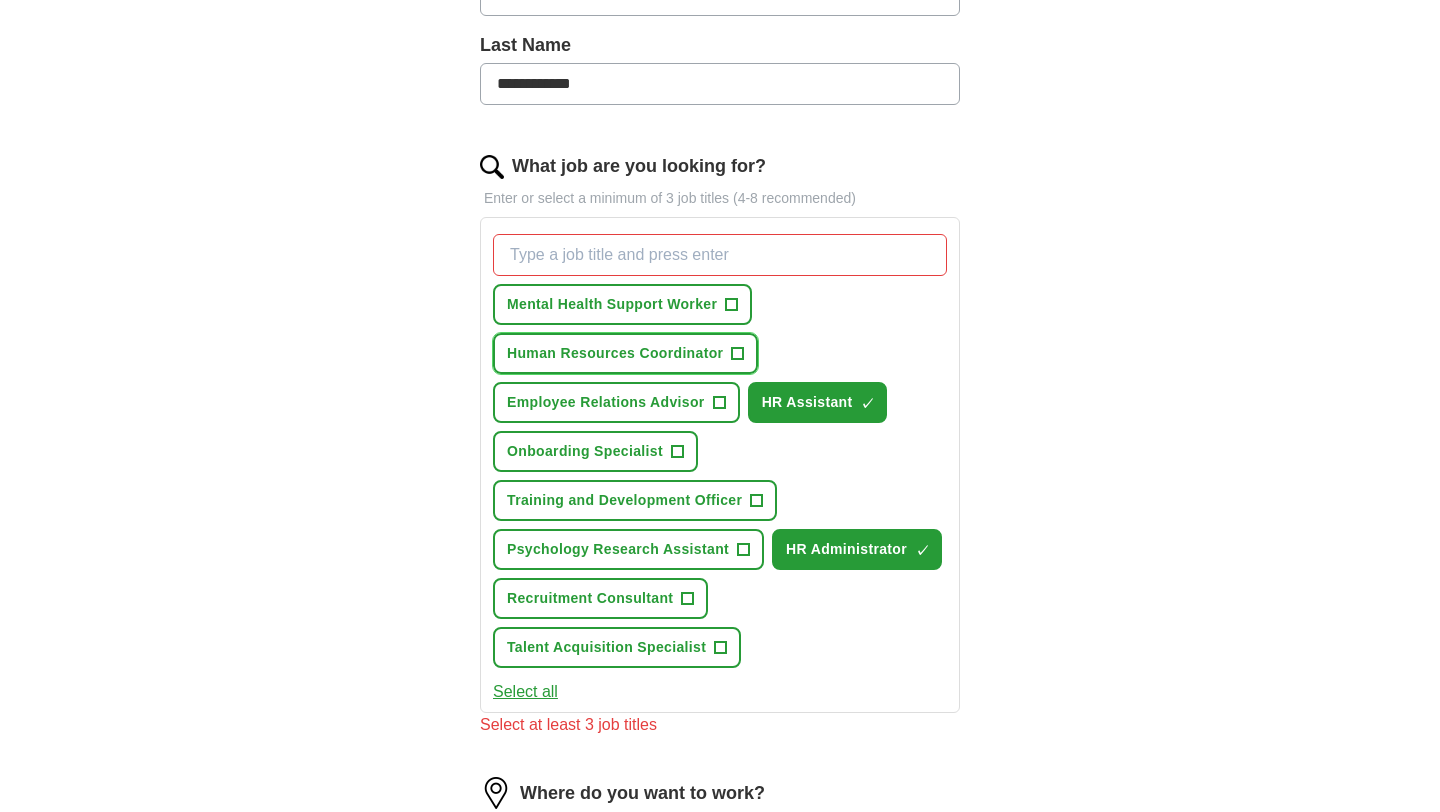 click on "Human Resources Coordinator" at bounding box center (615, 353) 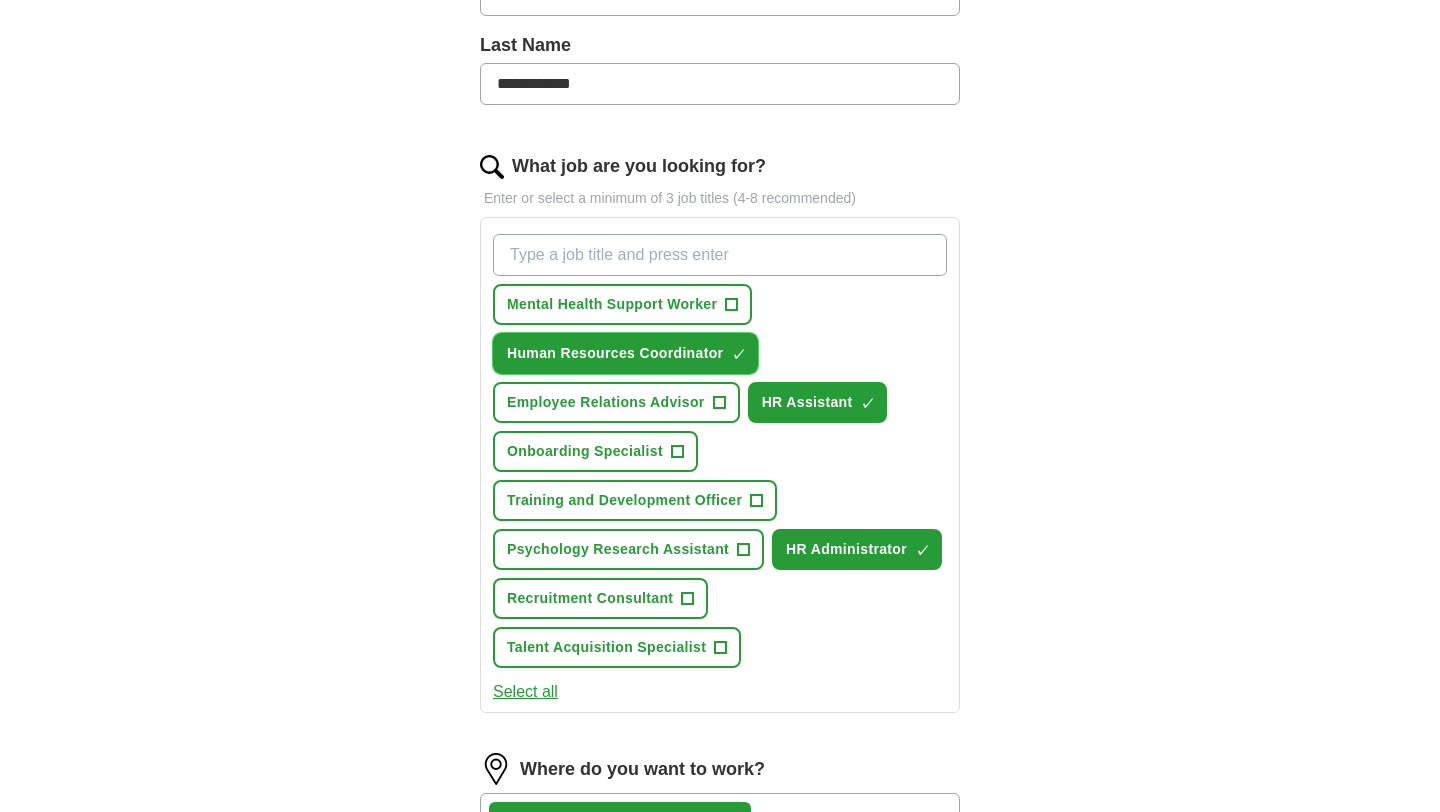 scroll, scrollTop: 1169, scrollLeft: 0, axis: vertical 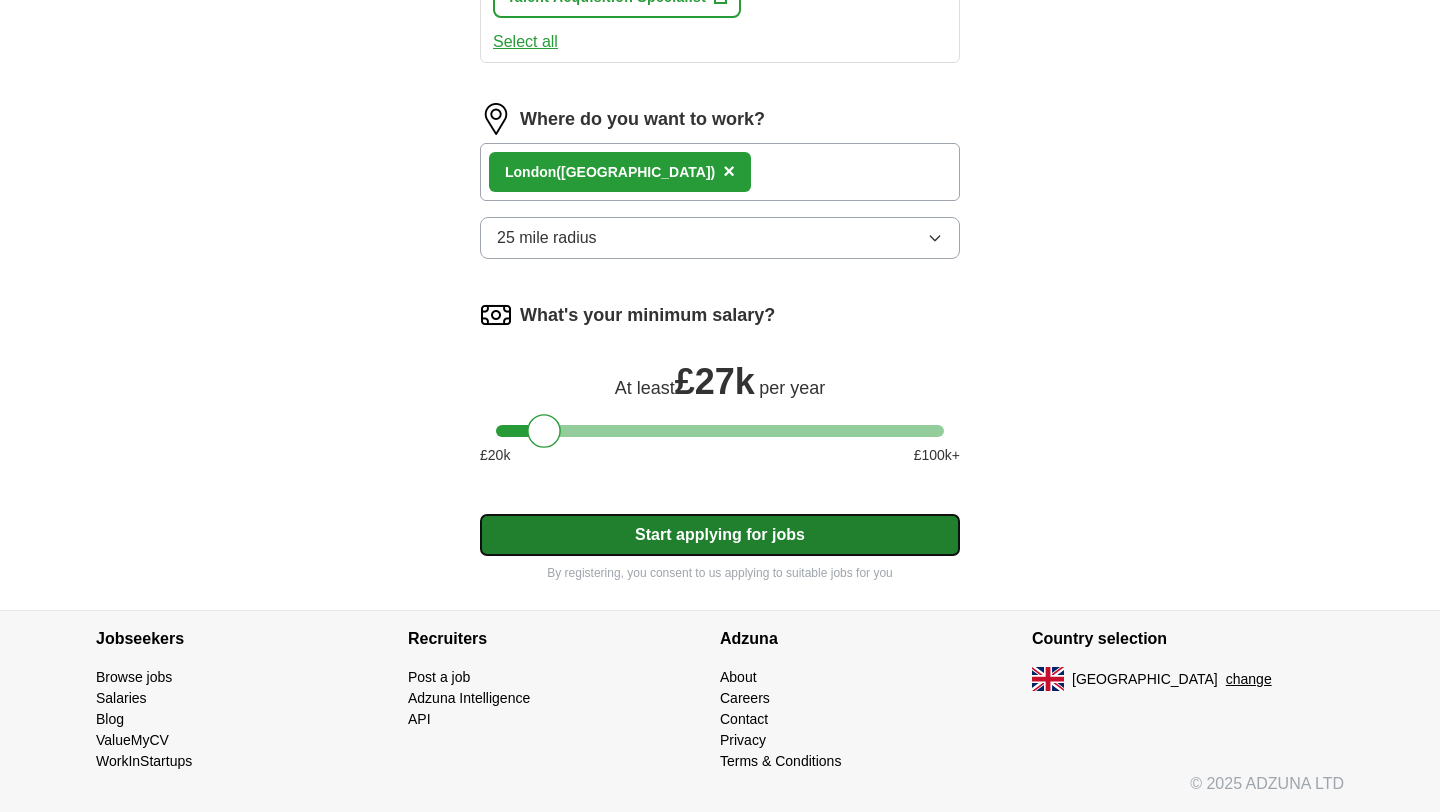 click on "Start applying for jobs" at bounding box center [720, 535] 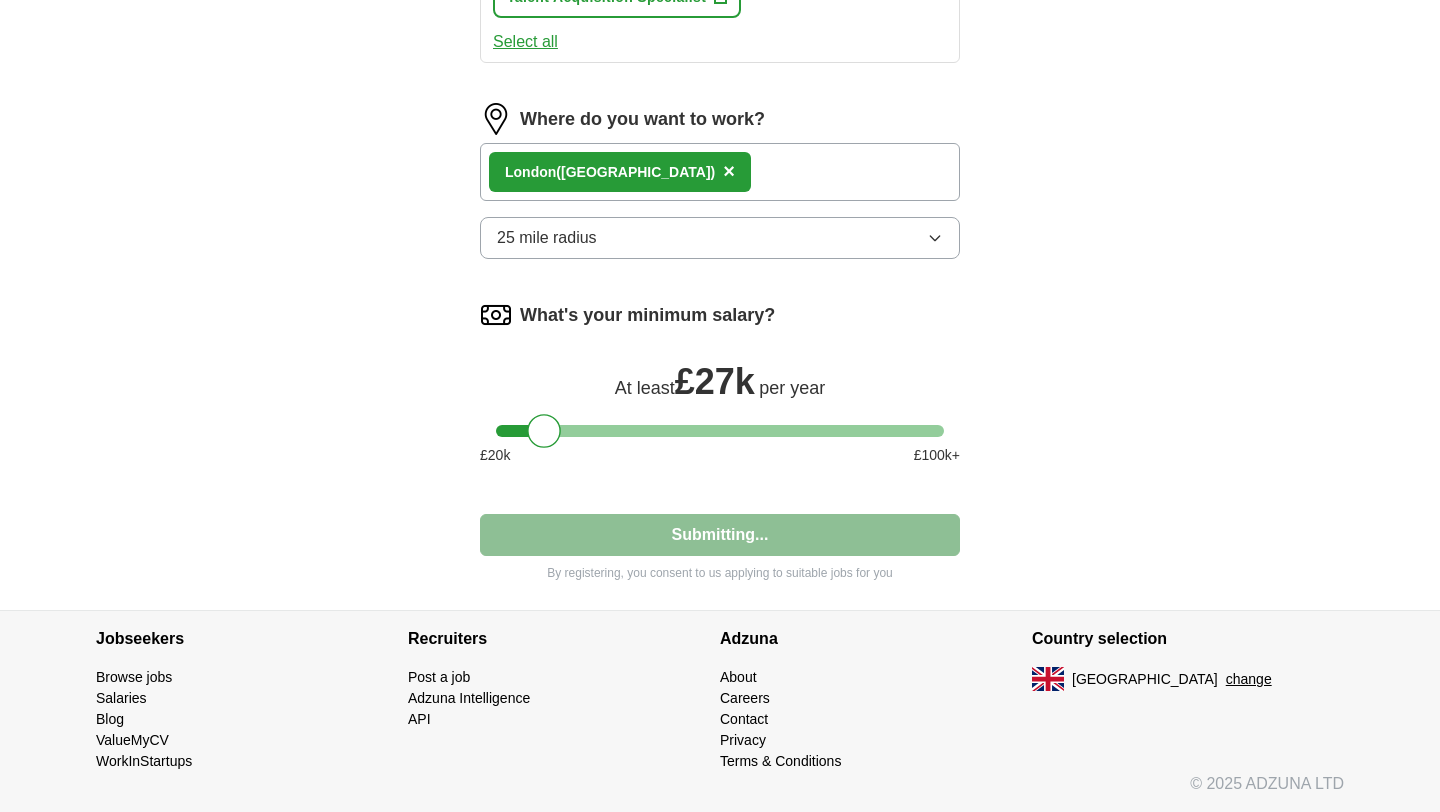 select on "**" 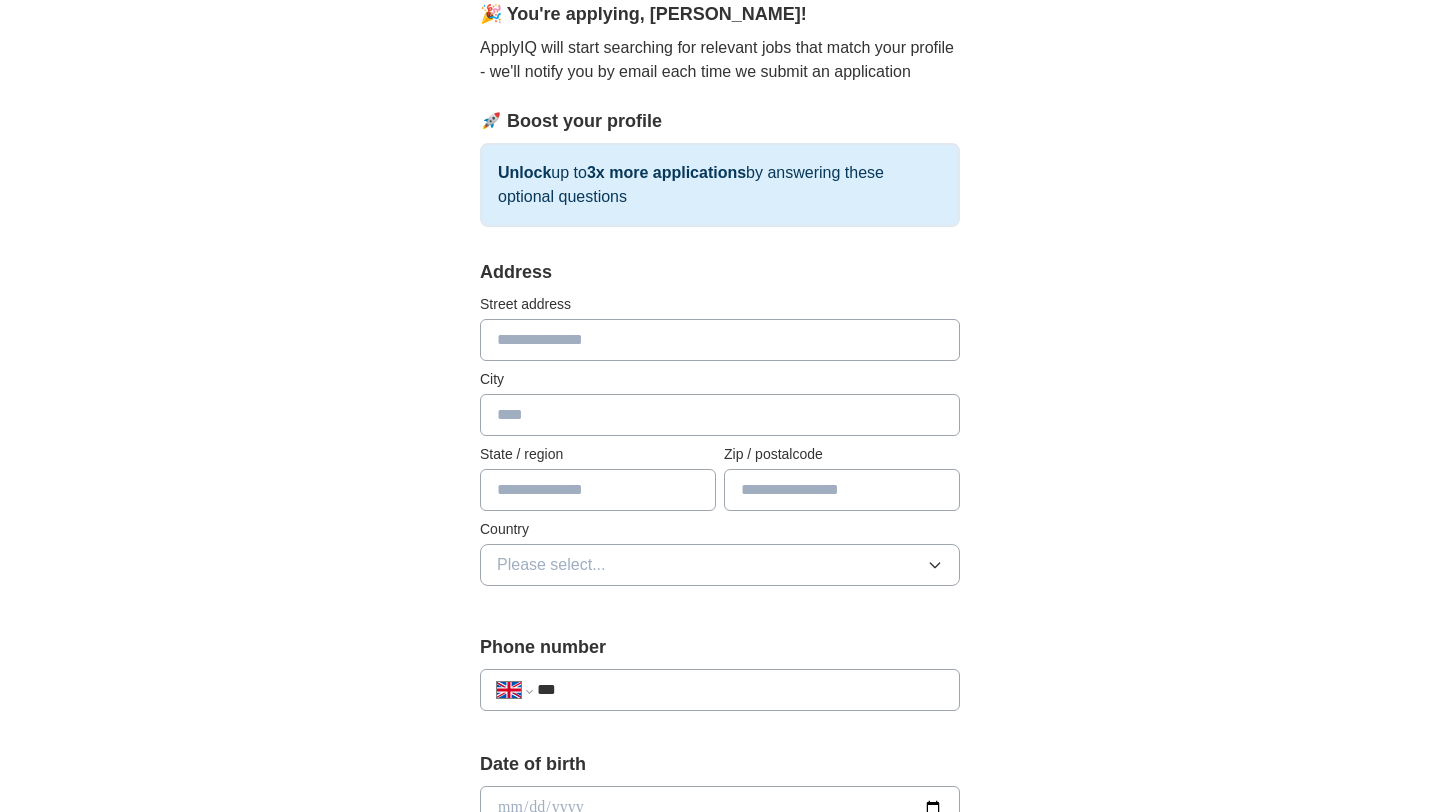 scroll, scrollTop: 195, scrollLeft: 0, axis: vertical 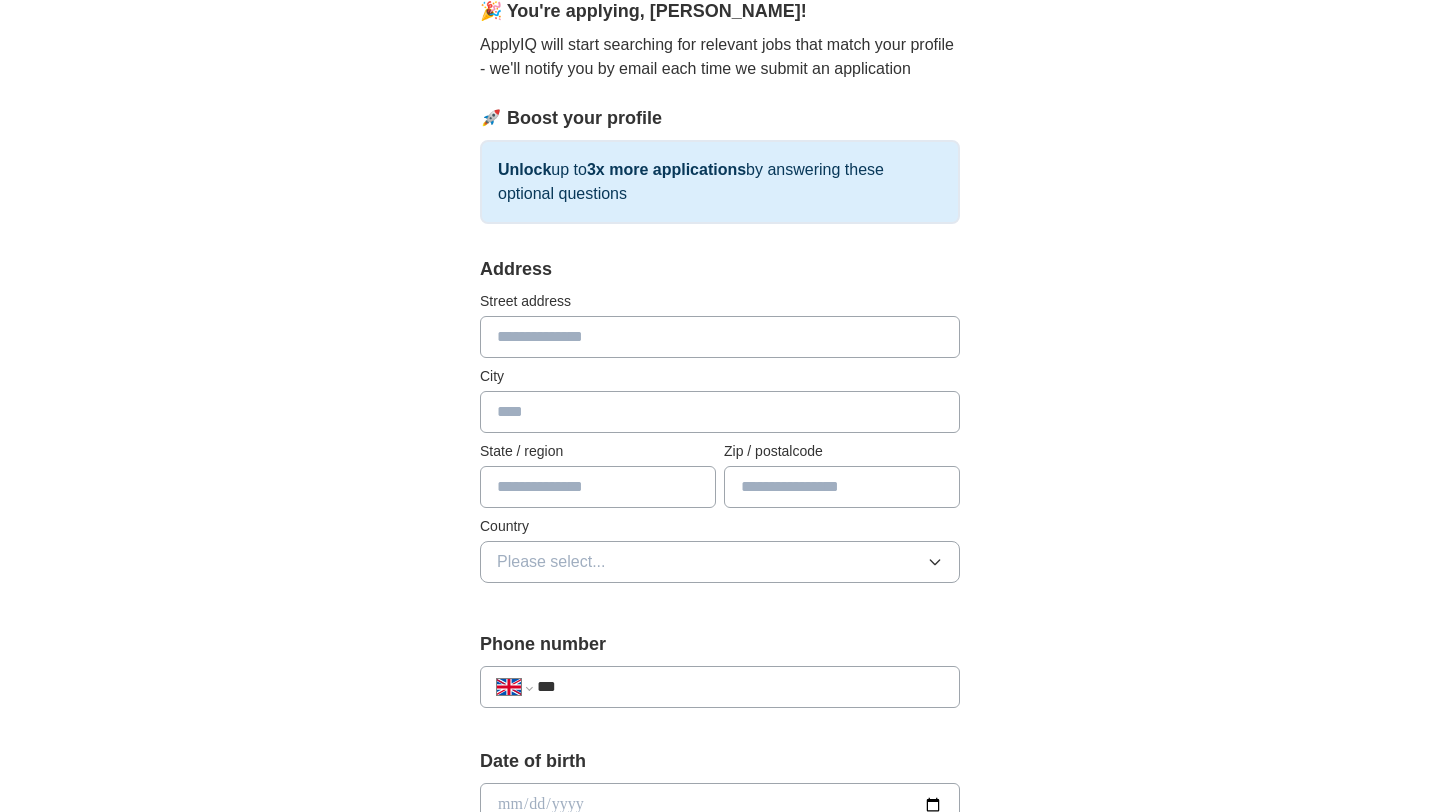 click at bounding box center [720, 337] 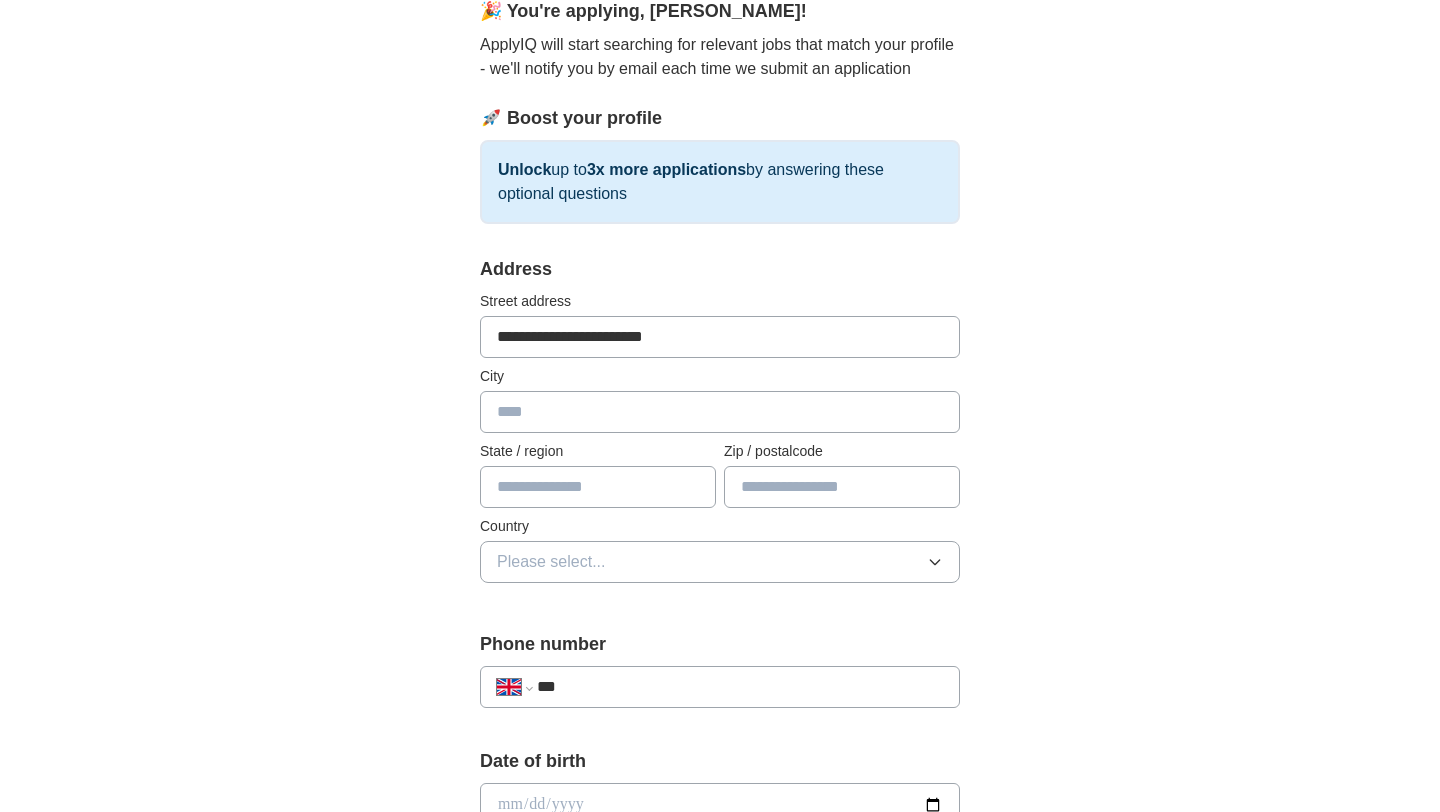 type on "******" 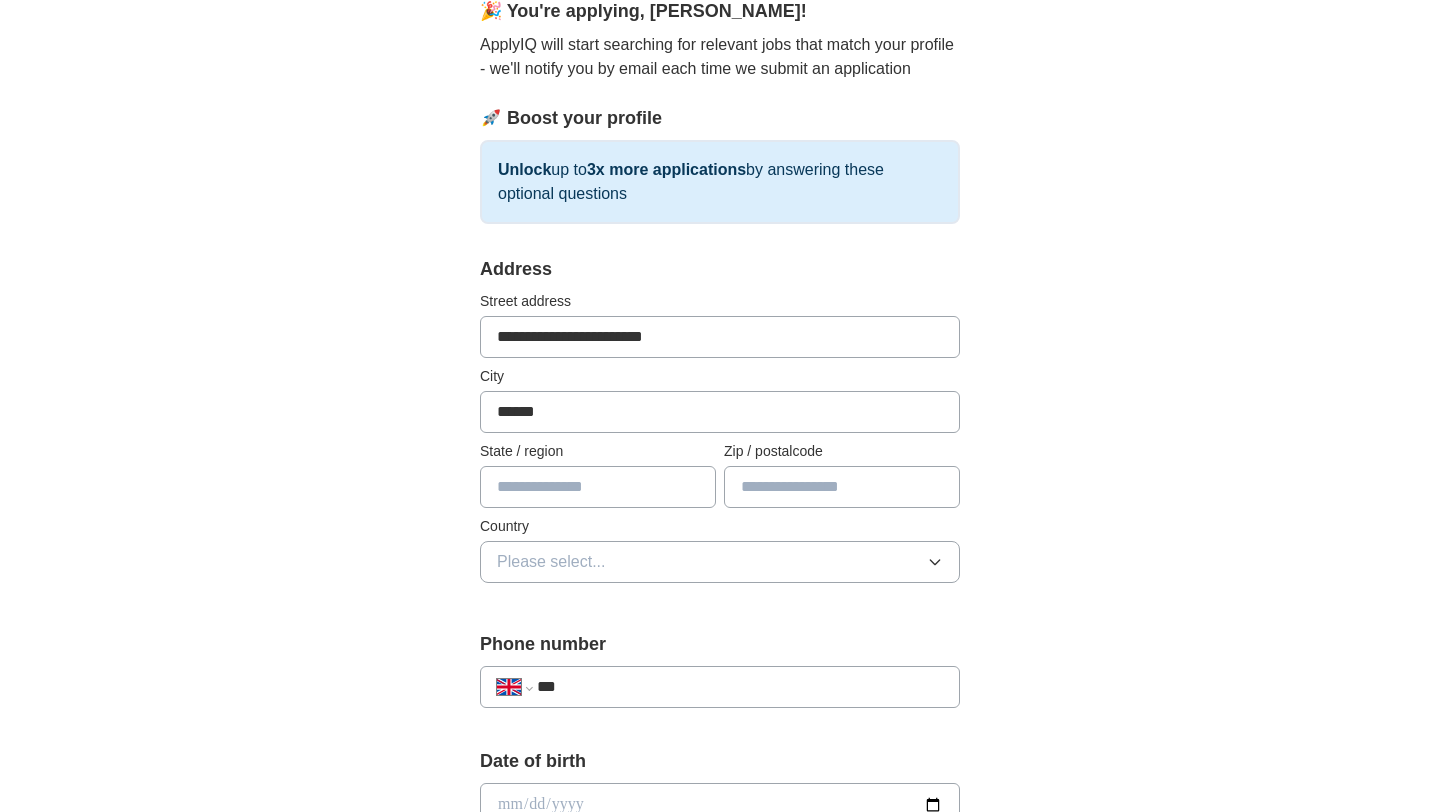 type on "******" 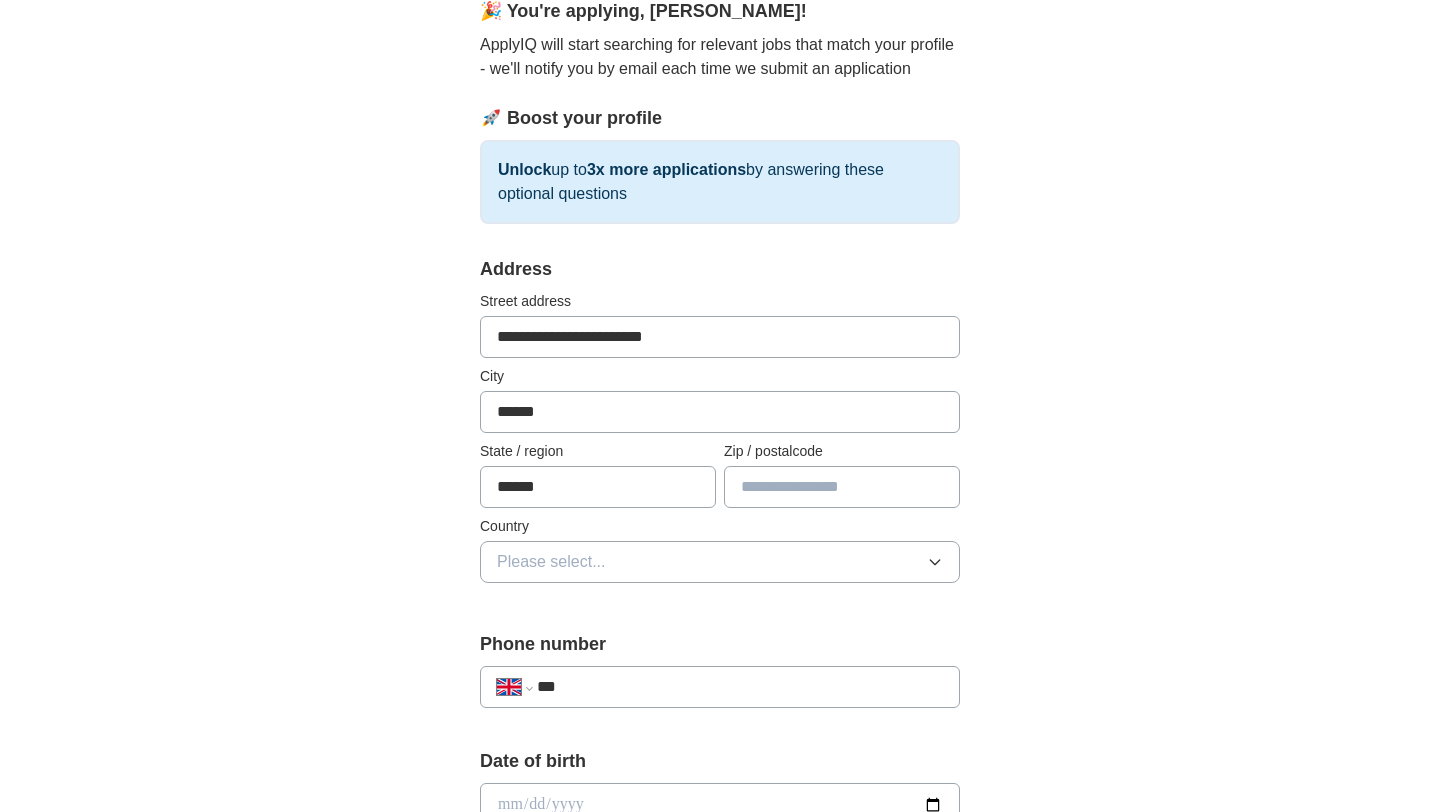 type on "********" 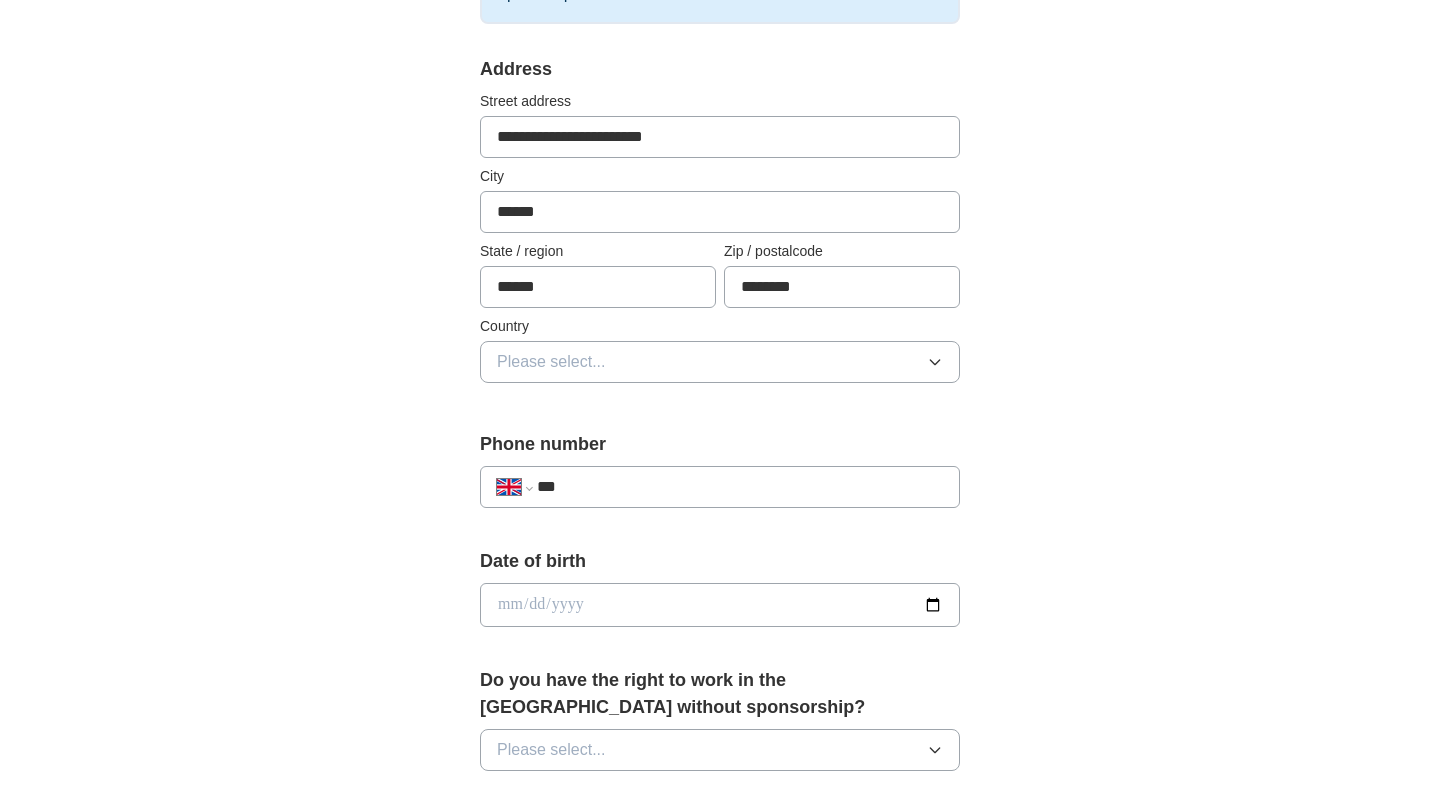 scroll, scrollTop: 399, scrollLeft: 0, axis: vertical 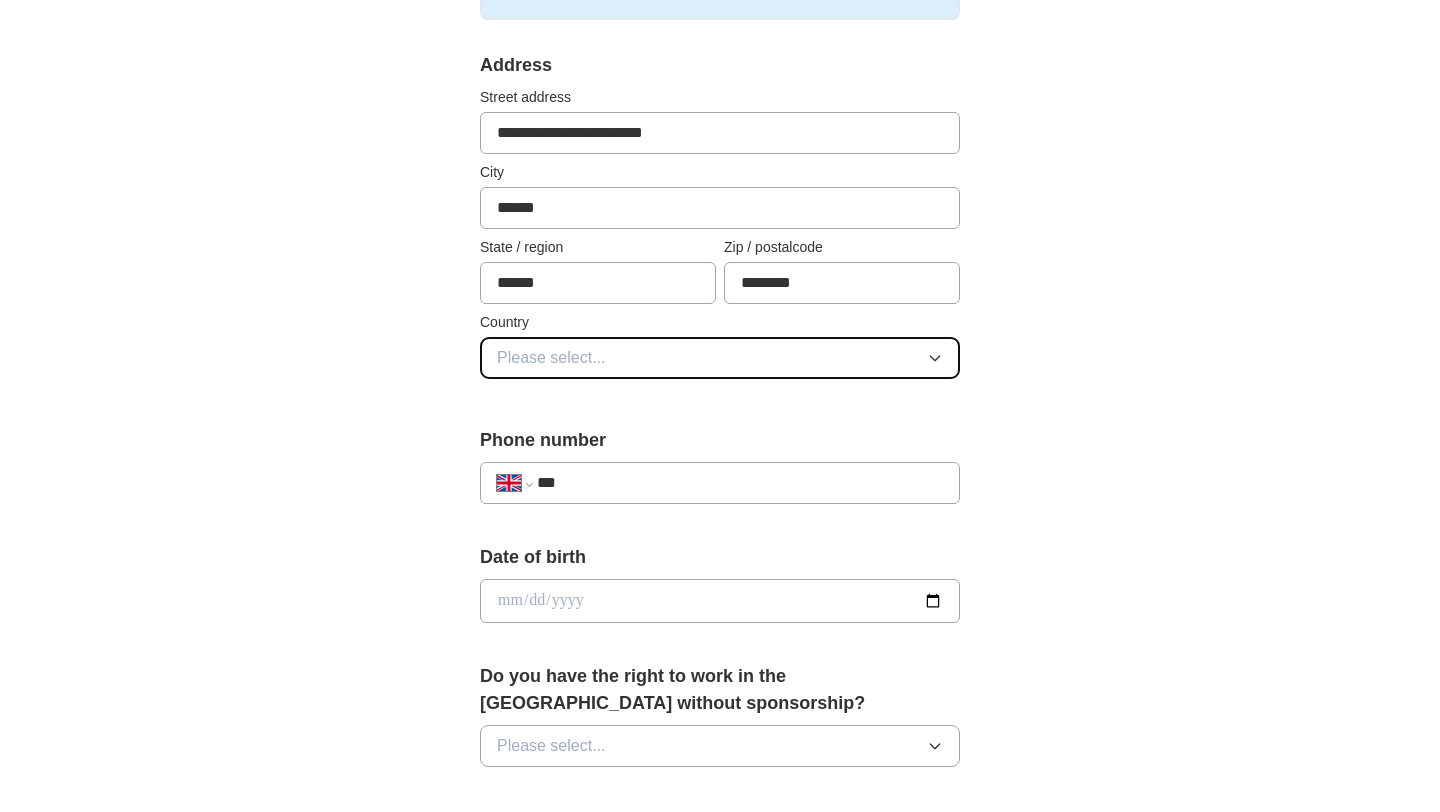 click on "Please select..." at bounding box center [720, 358] 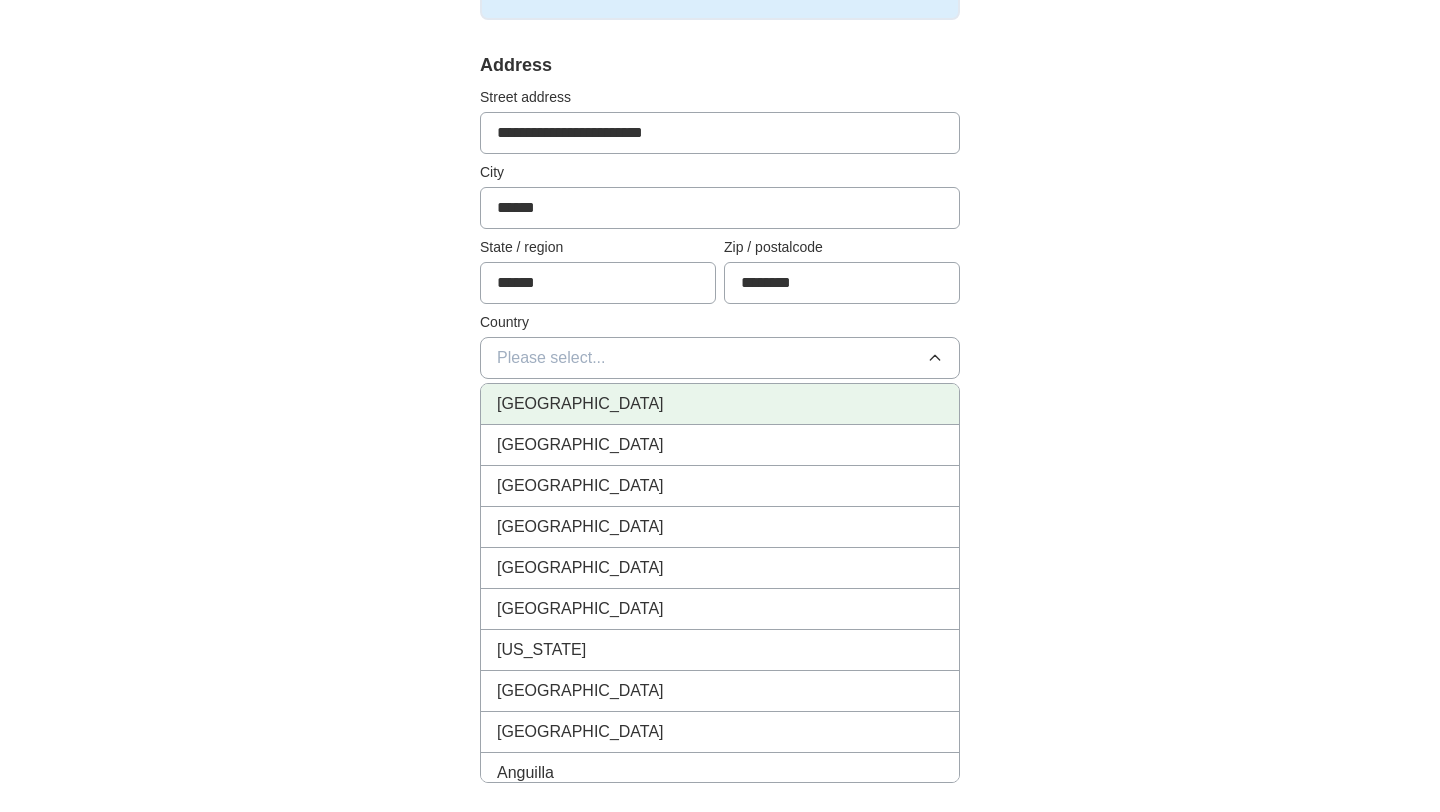 click on "[GEOGRAPHIC_DATA]" at bounding box center (720, 404) 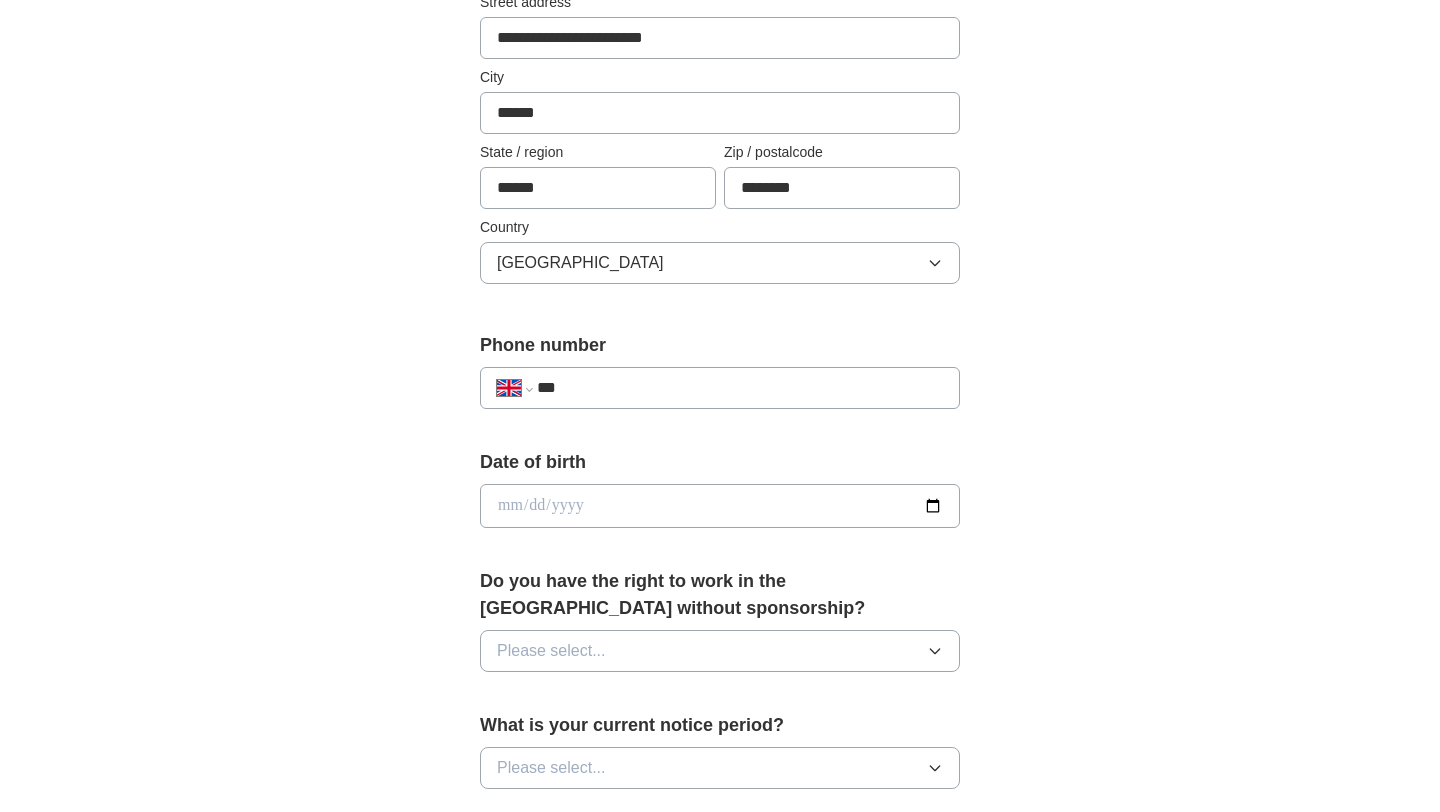 scroll, scrollTop: 498, scrollLeft: 0, axis: vertical 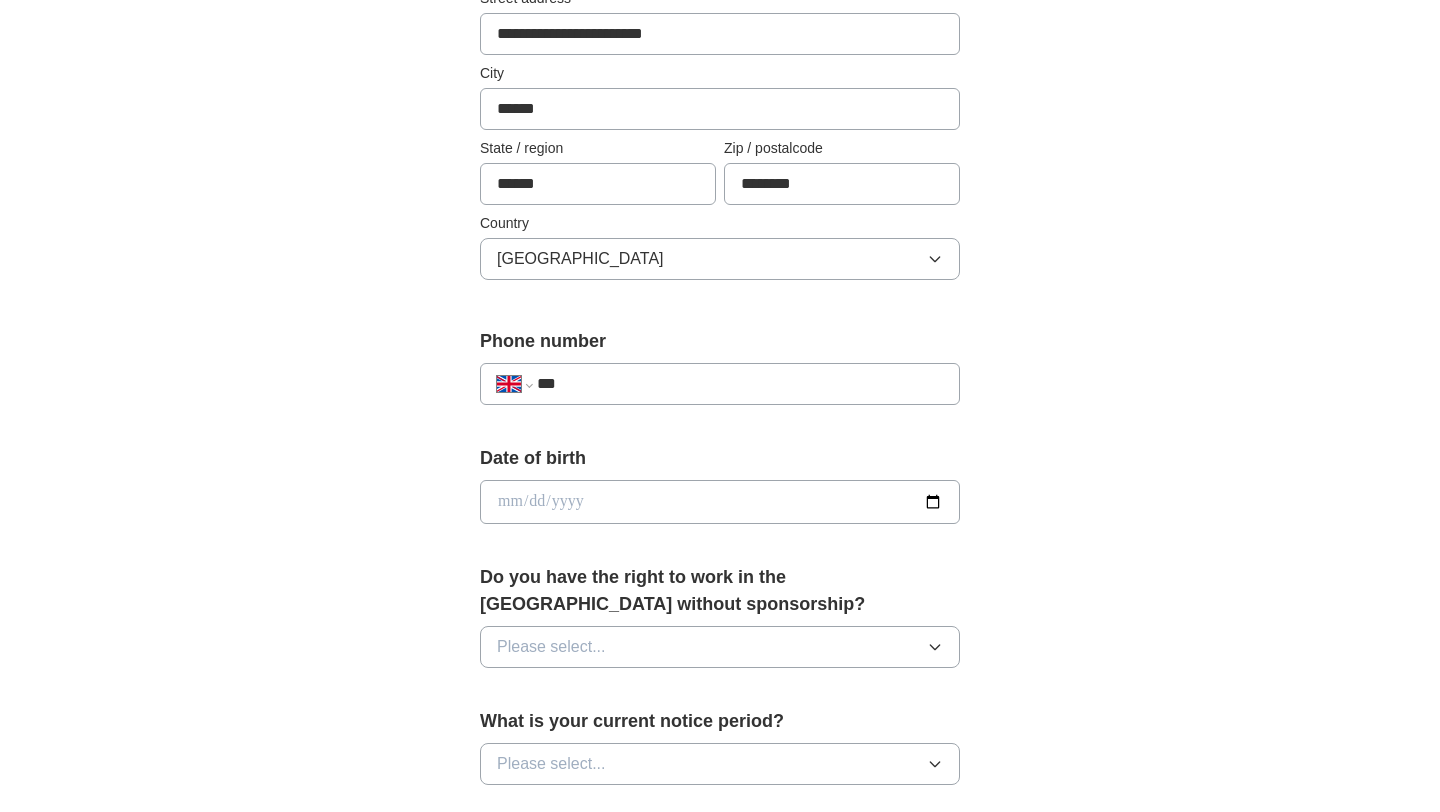click on "***" at bounding box center (740, 384) 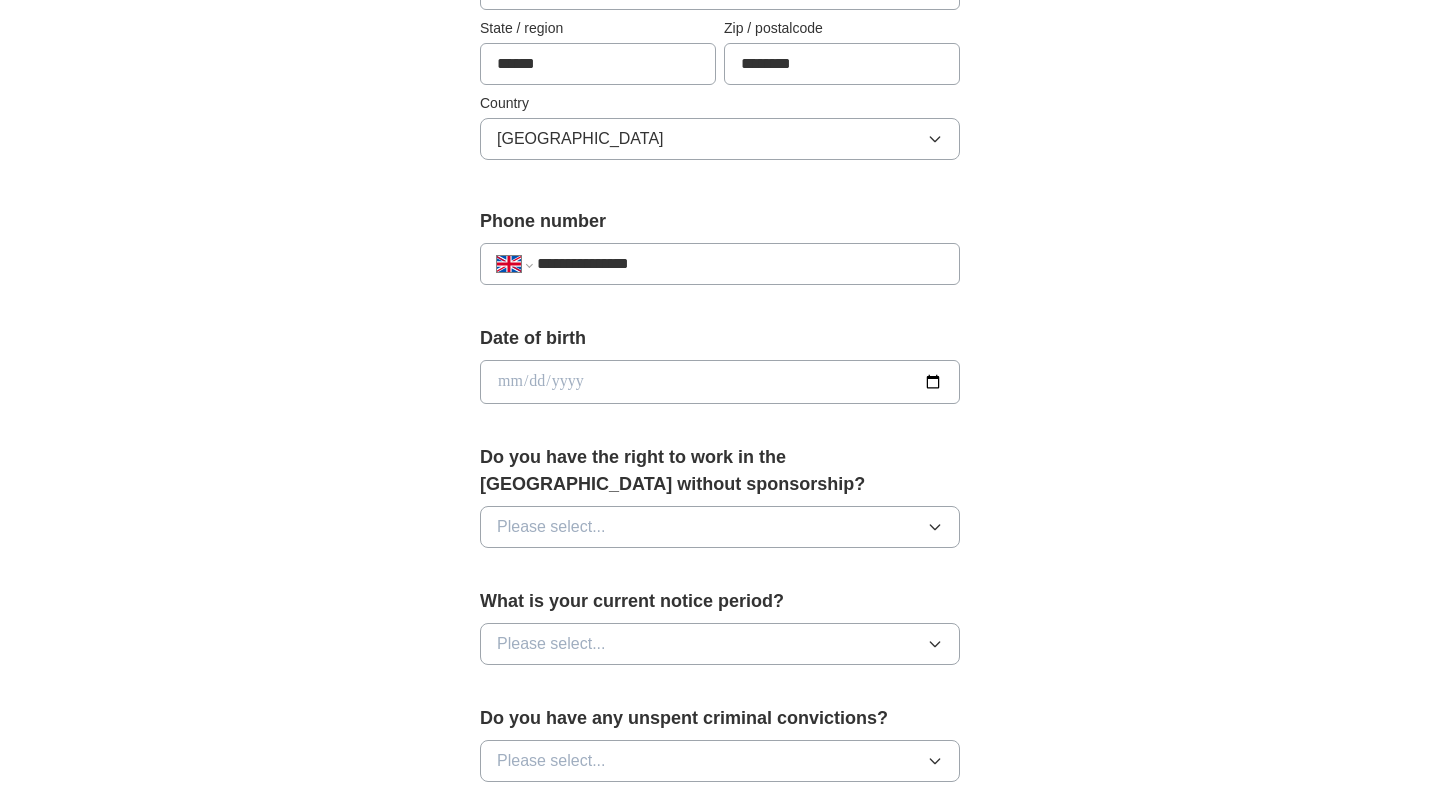 scroll, scrollTop: 621, scrollLeft: 0, axis: vertical 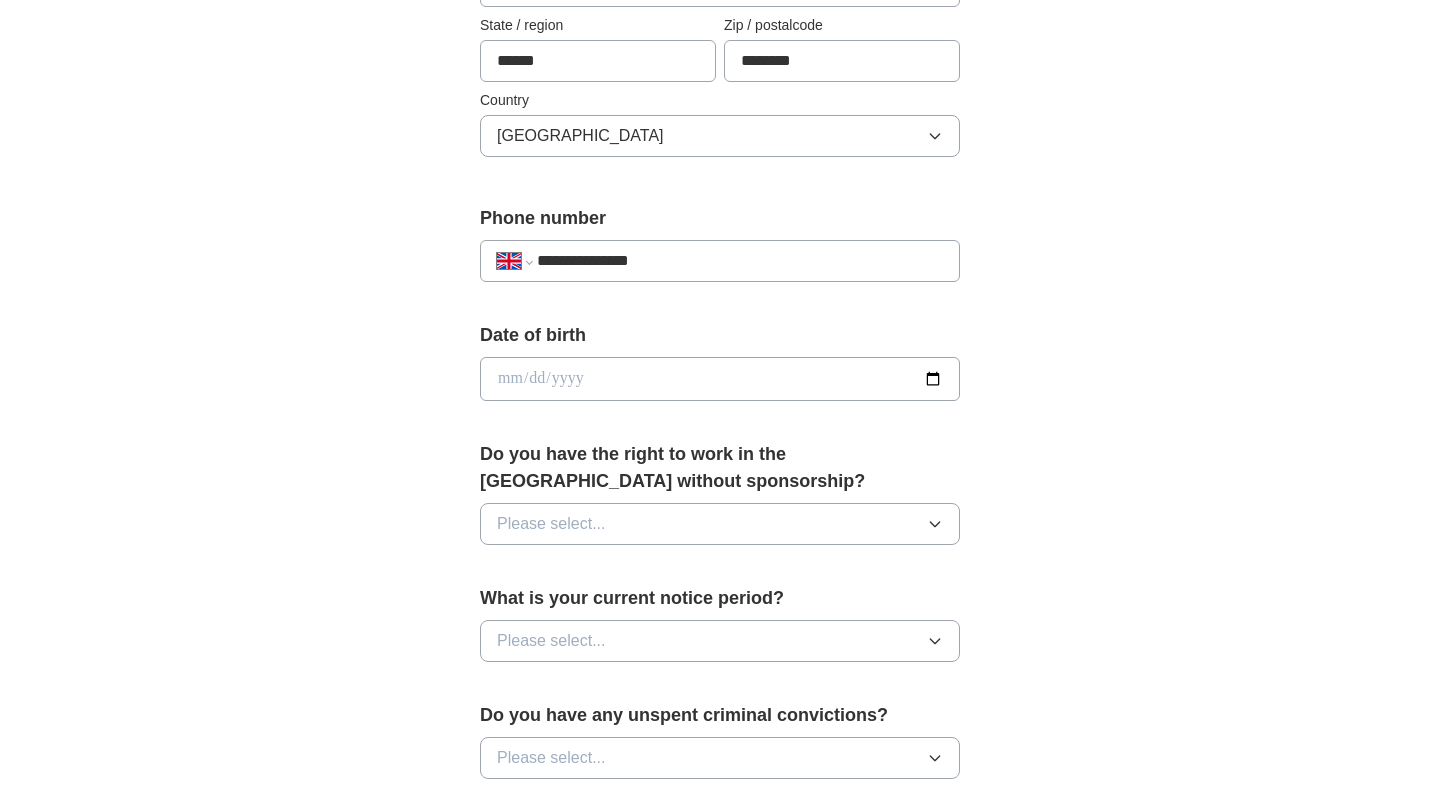 click on "Date of birth" at bounding box center [720, 335] 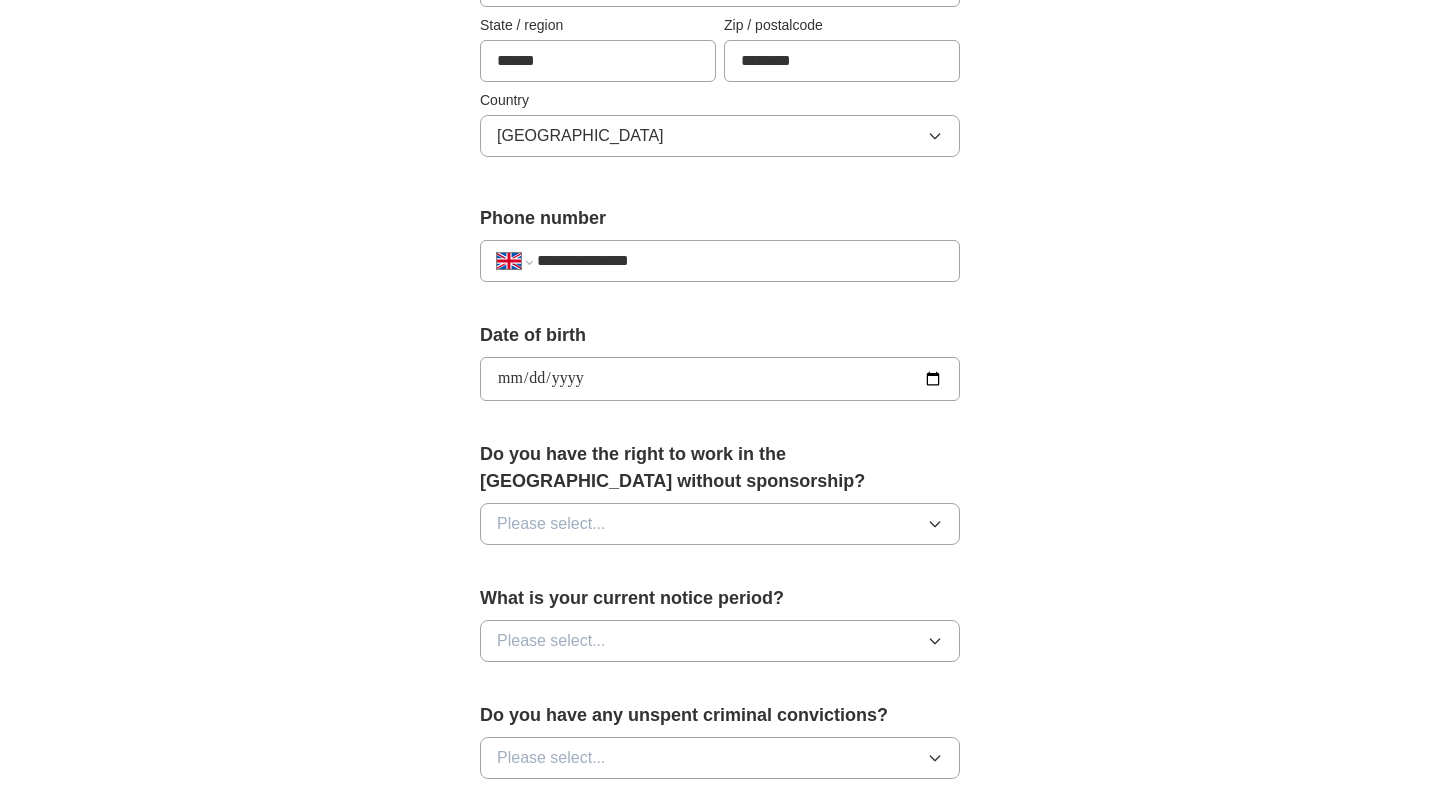 type on "**********" 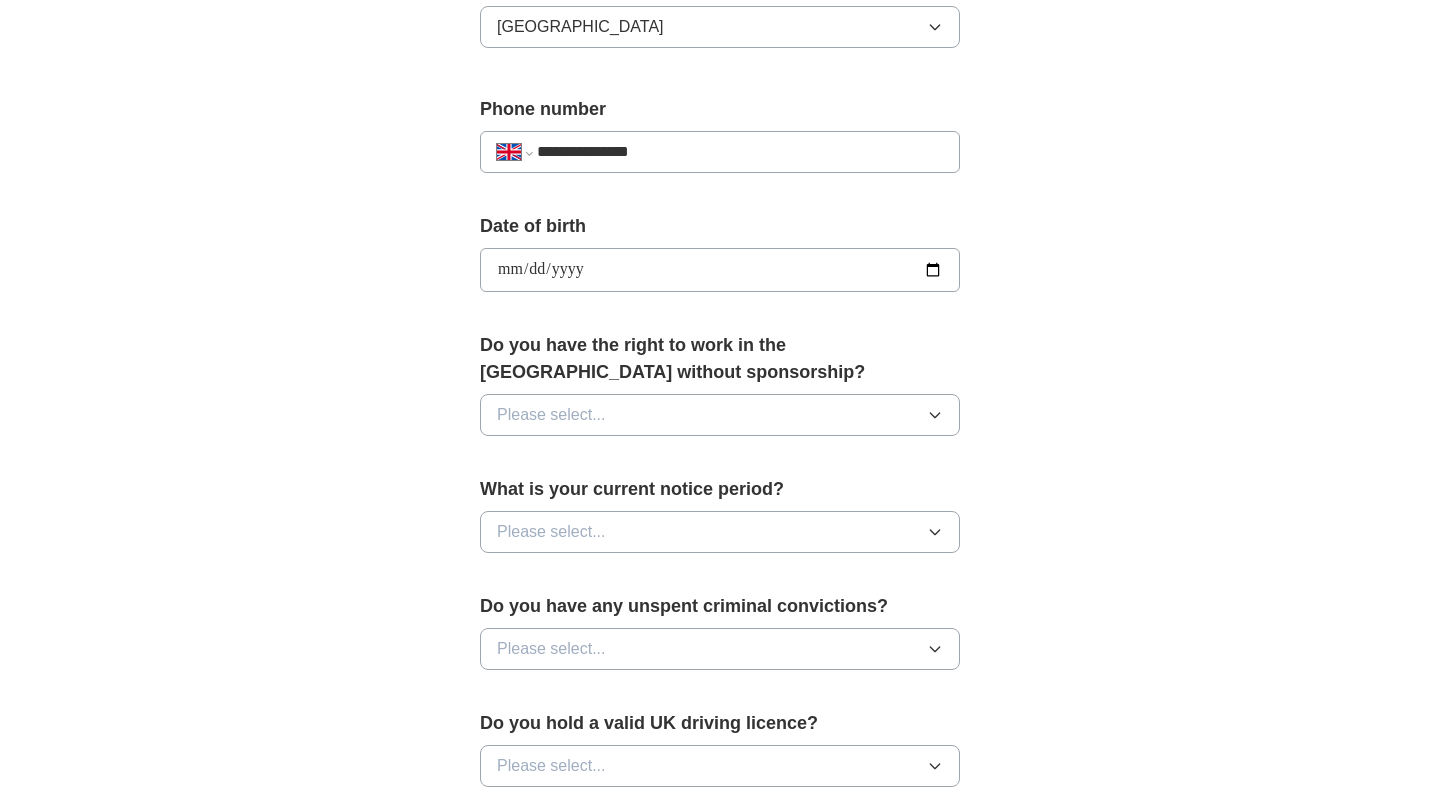 scroll, scrollTop: 752, scrollLeft: 0, axis: vertical 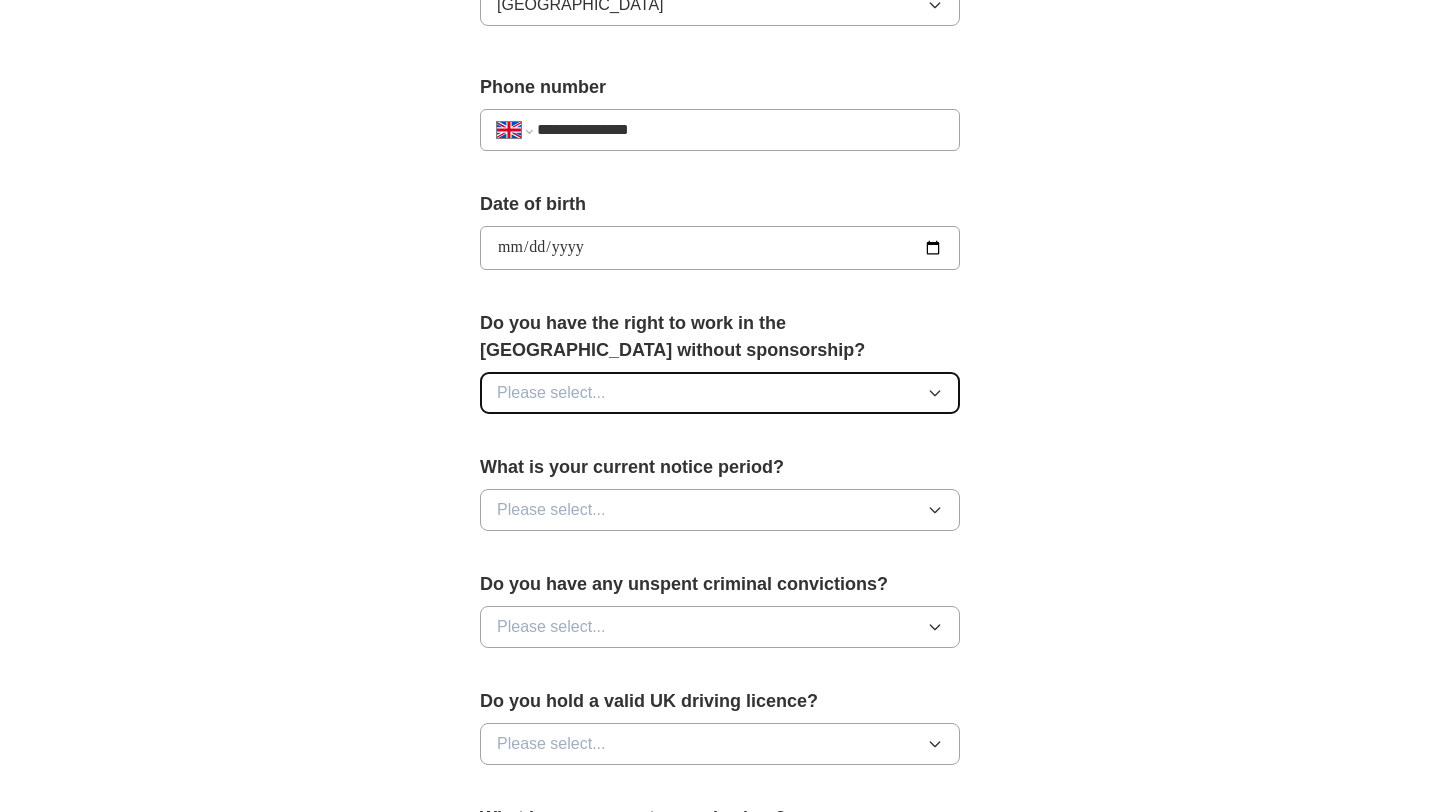 click on "Please select..." at bounding box center [720, 393] 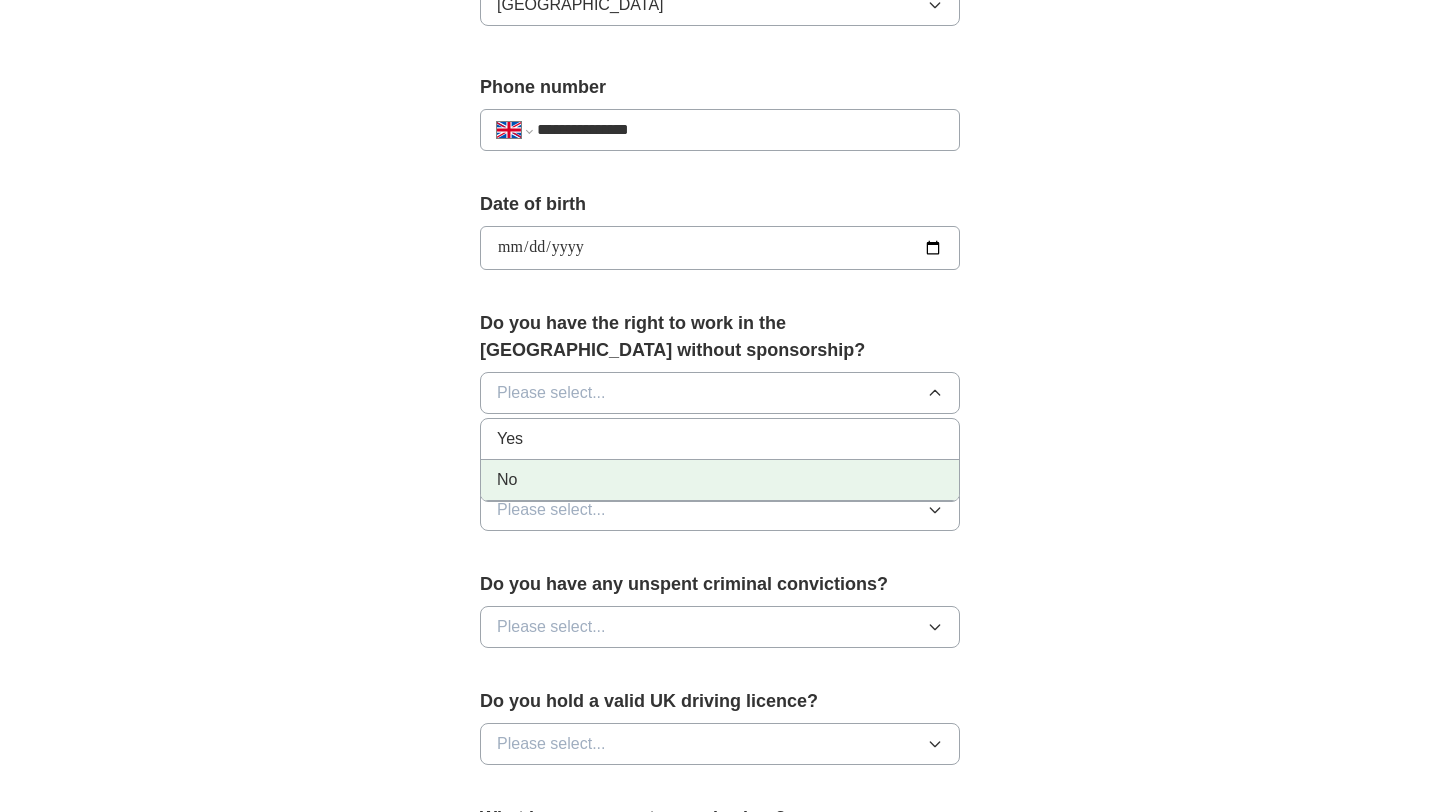 click on "No" at bounding box center (720, 480) 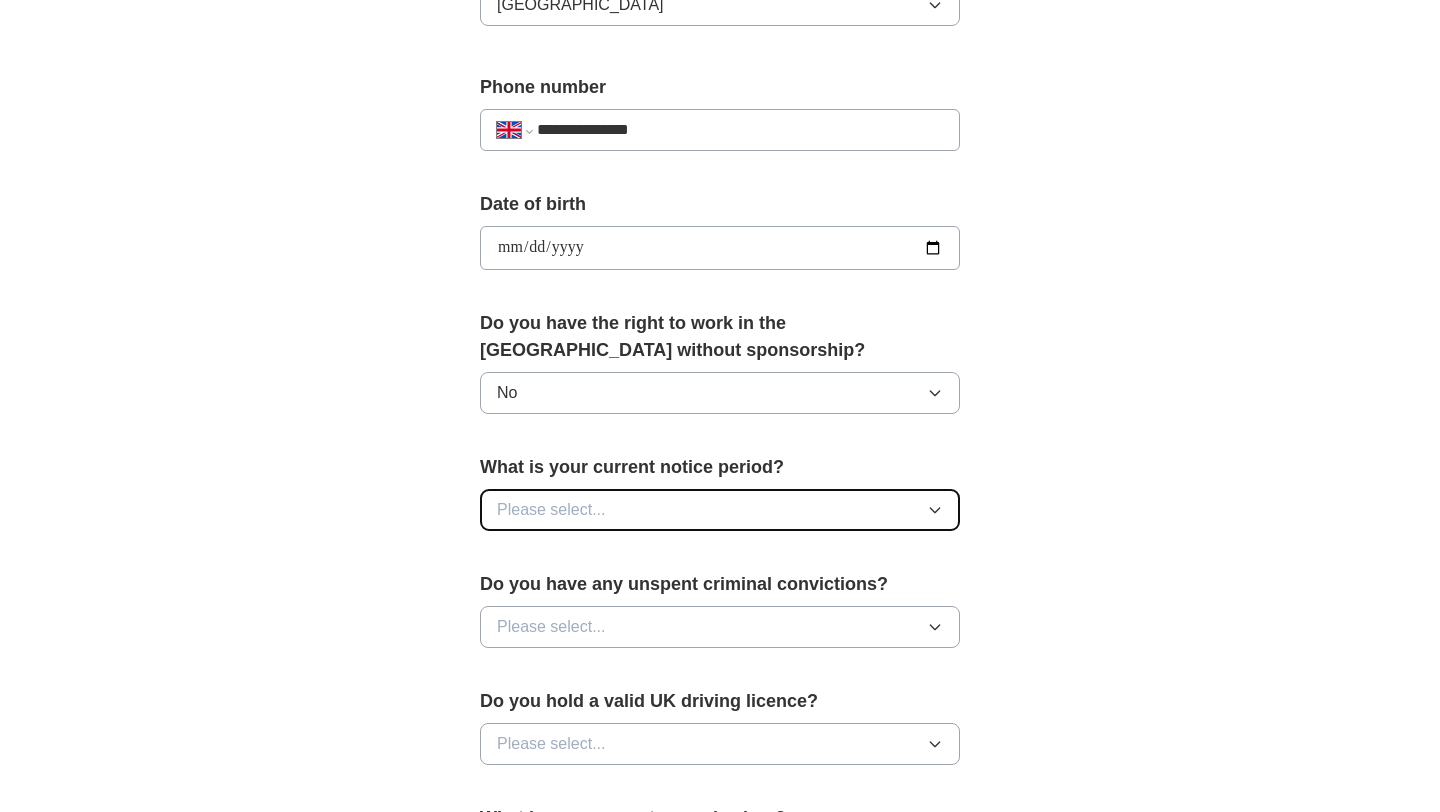 click on "Please select..." at bounding box center (720, 510) 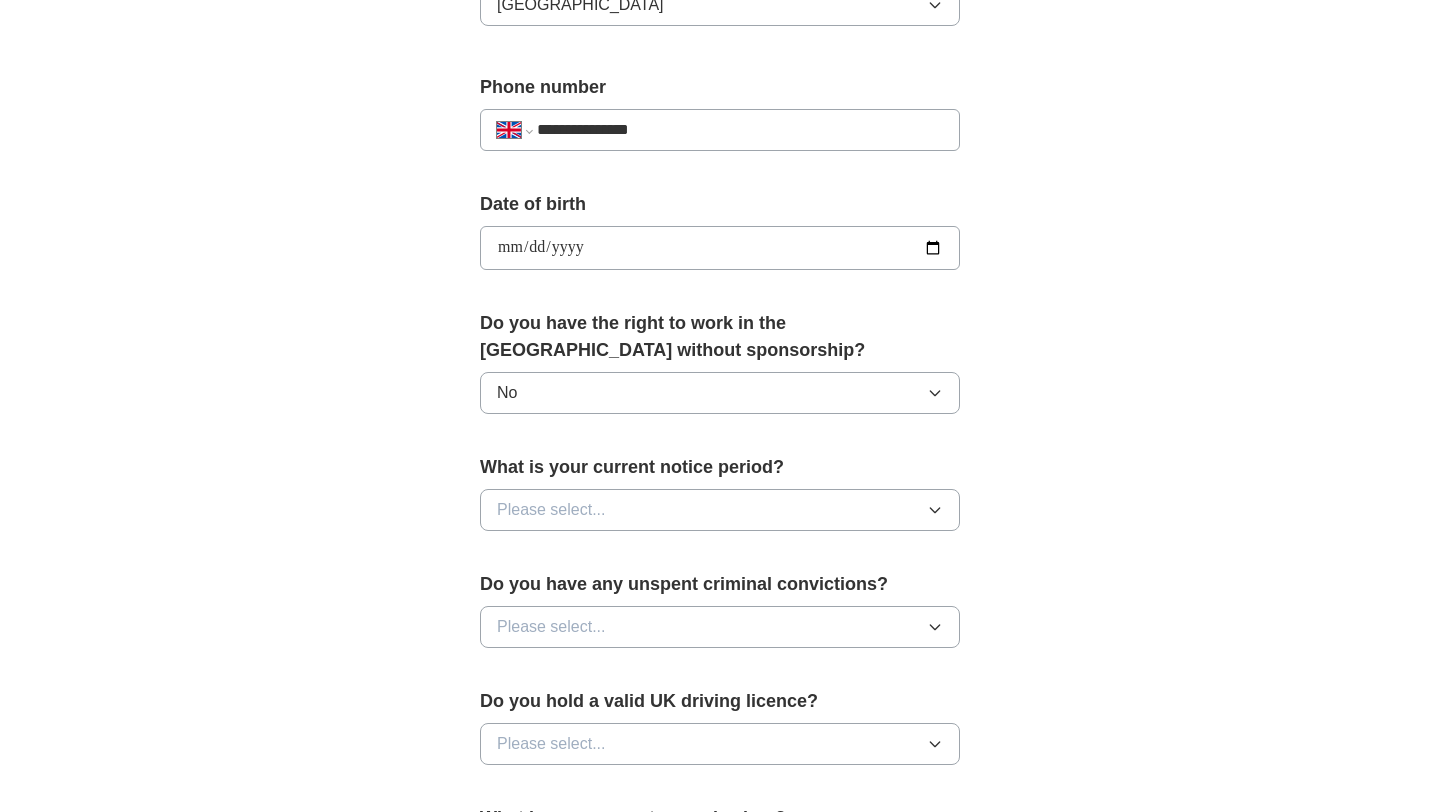 click on "Do you have the right to work in the [GEOGRAPHIC_DATA] without sponsorship? No" at bounding box center [720, 370] 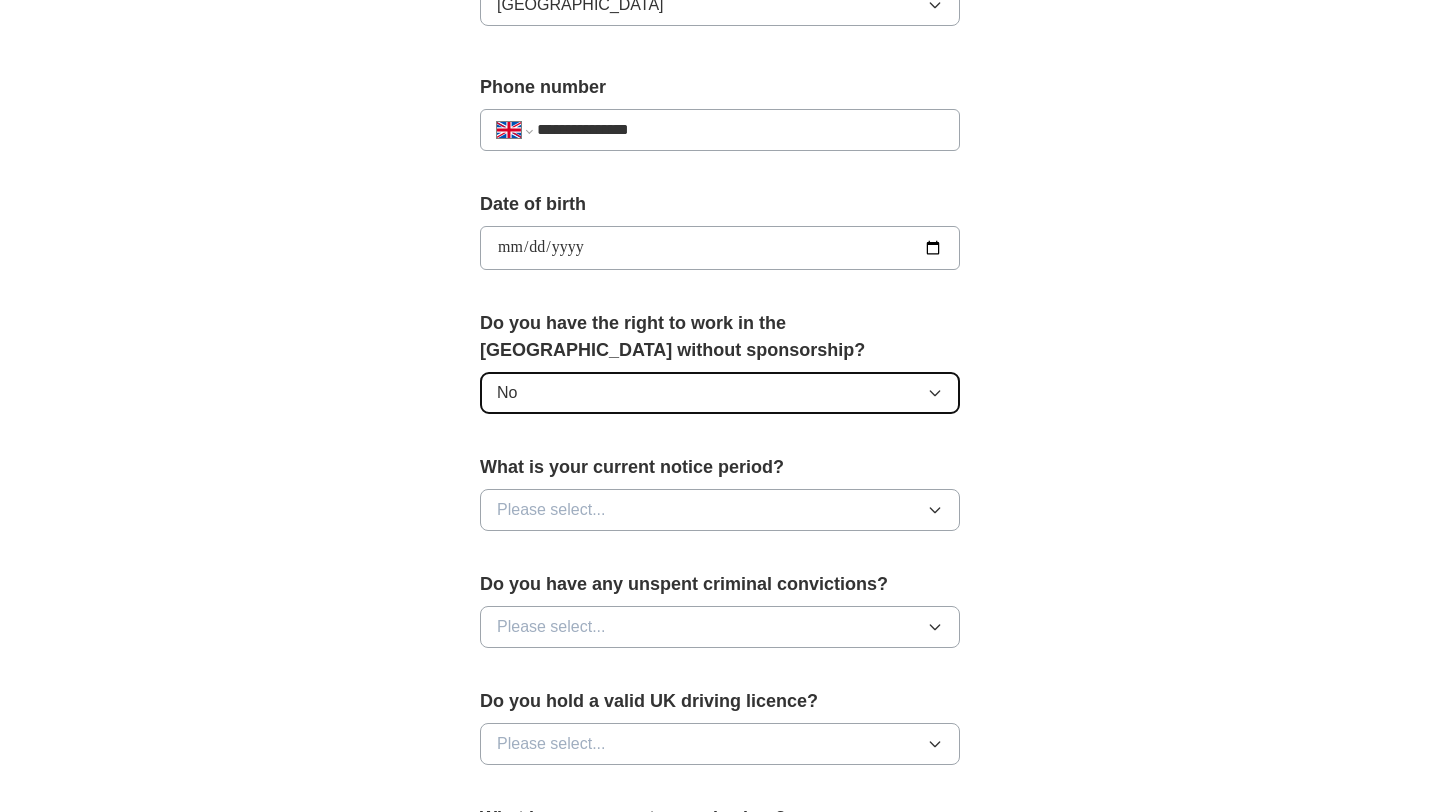 click on "No" at bounding box center (720, 393) 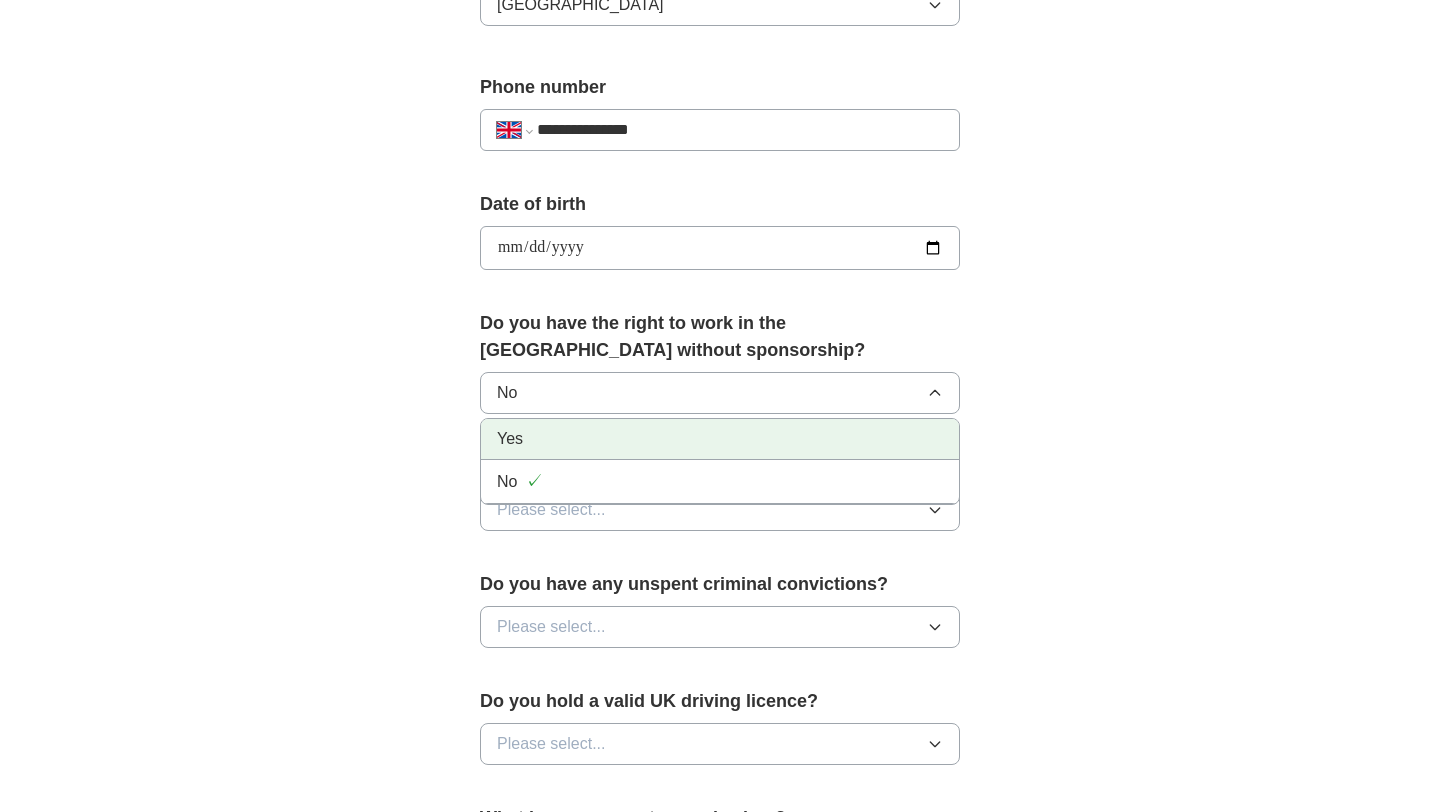 click on "Yes" at bounding box center [720, 439] 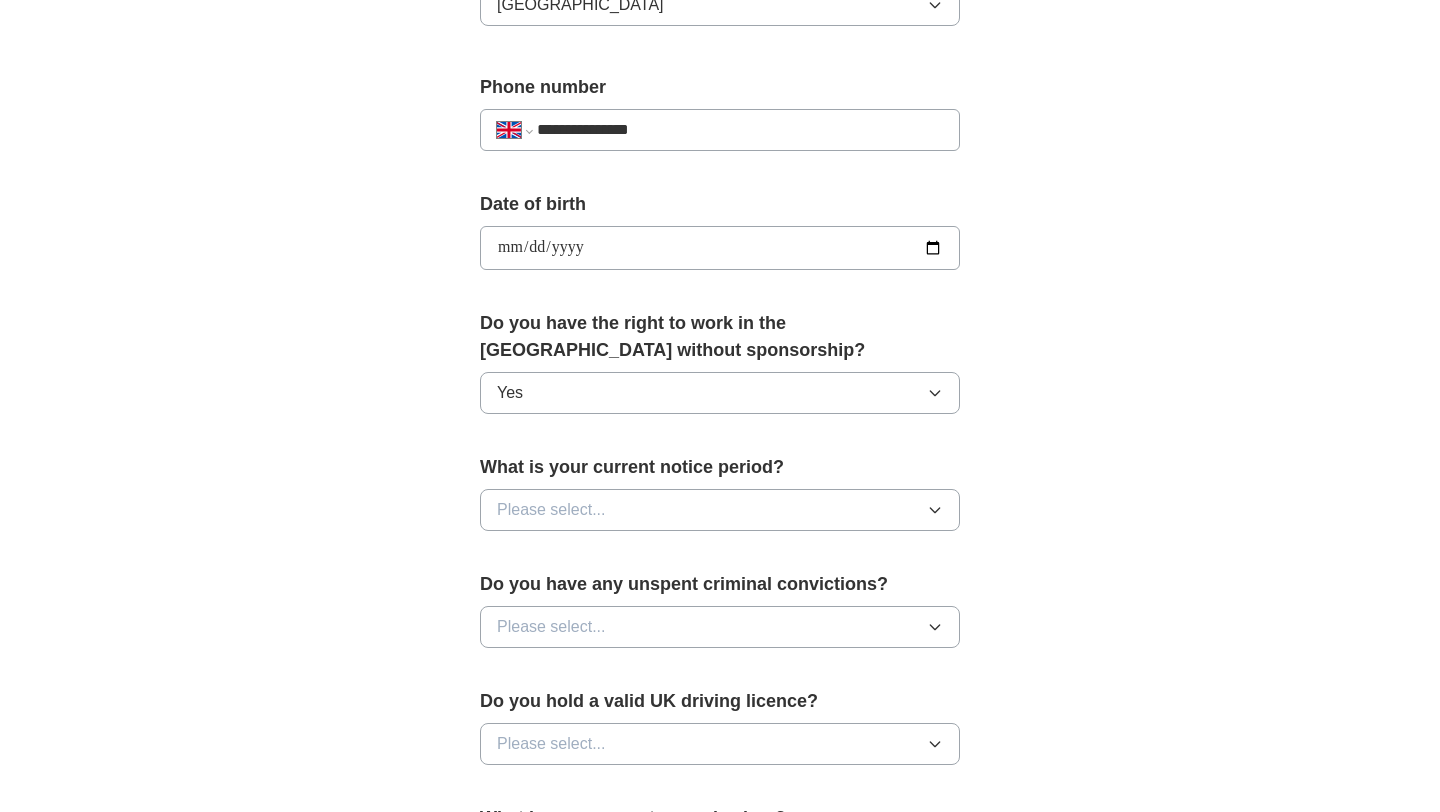 click on "What is your current notice period? Please select..." at bounding box center [720, 500] 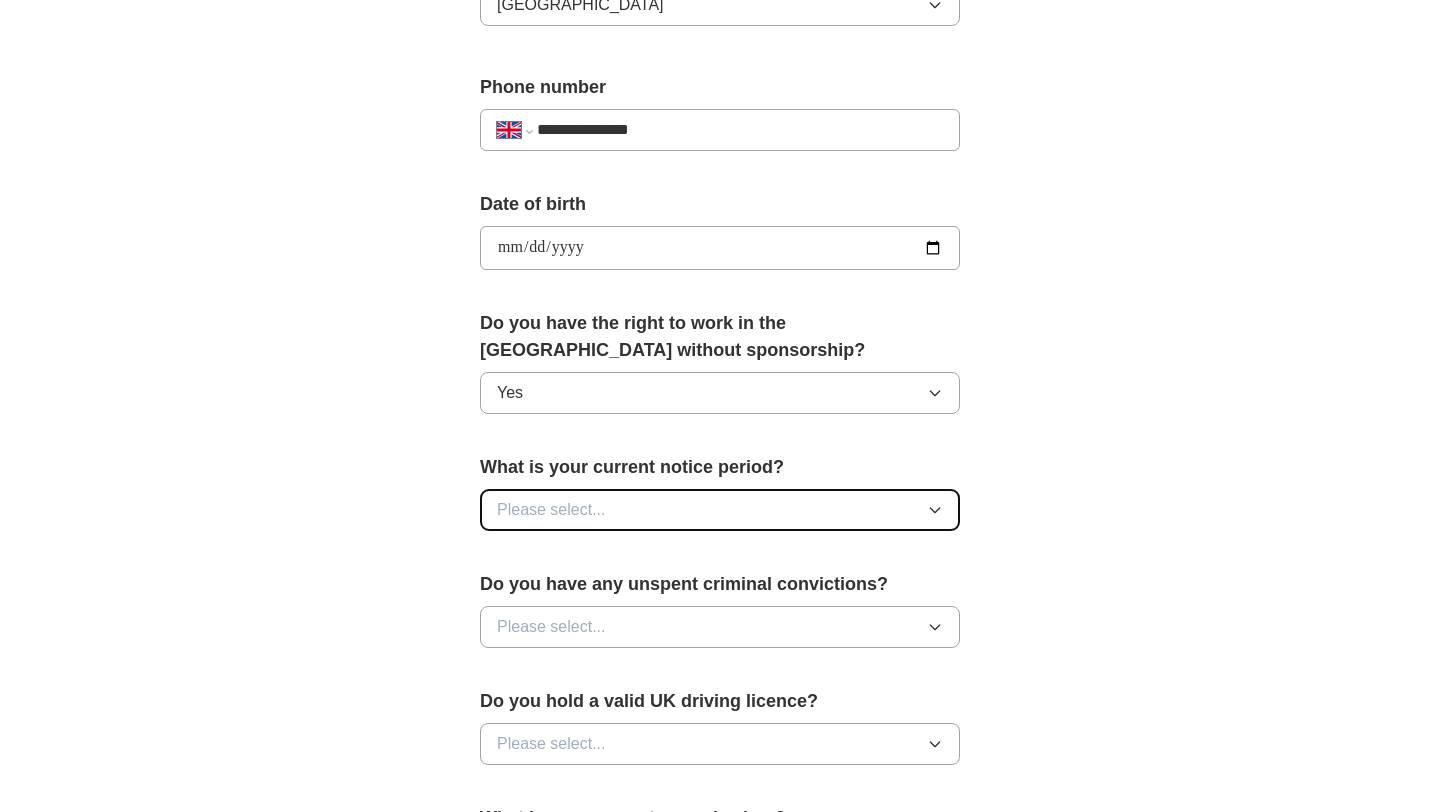 click on "Please select..." at bounding box center (720, 510) 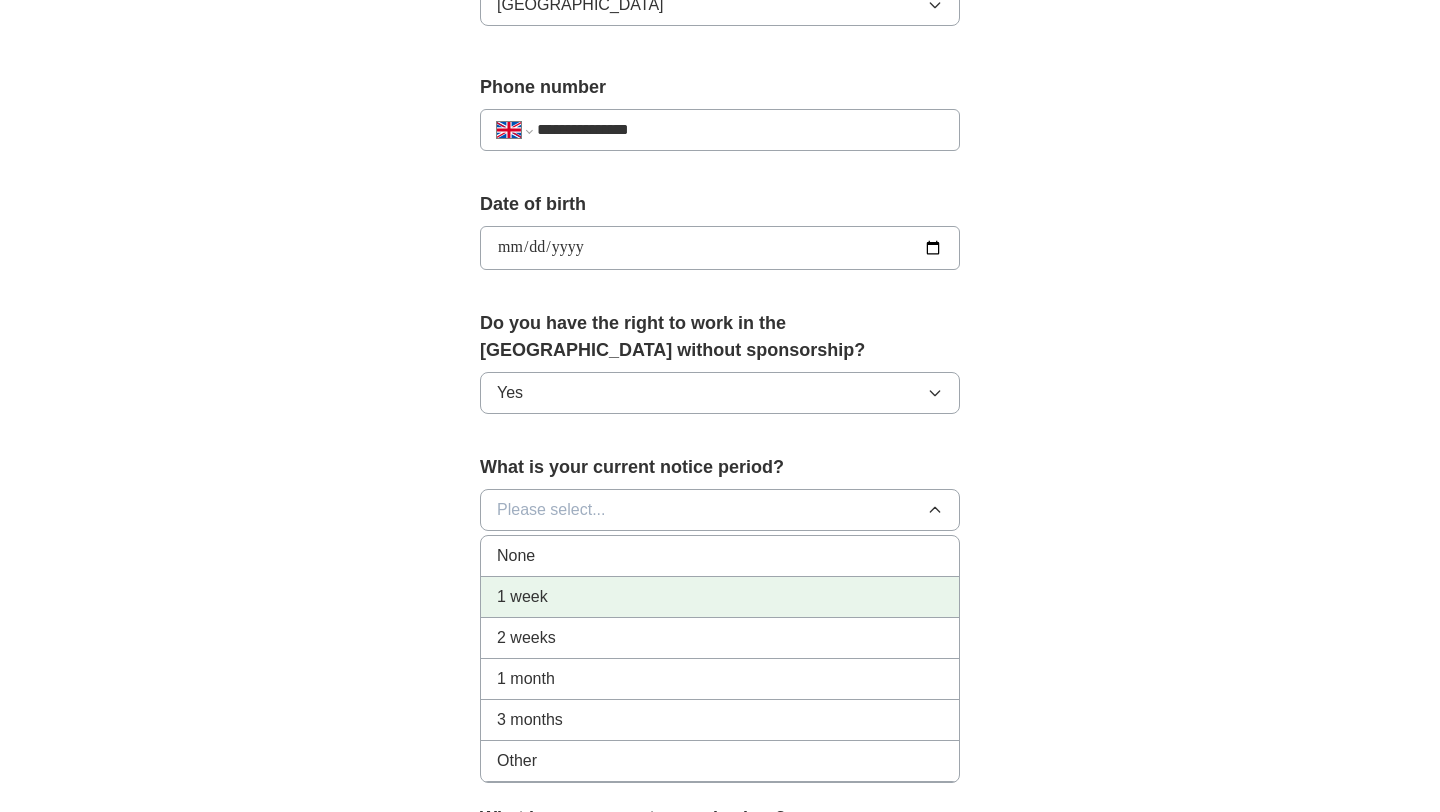 click on "1 week" at bounding box center (720, 597) 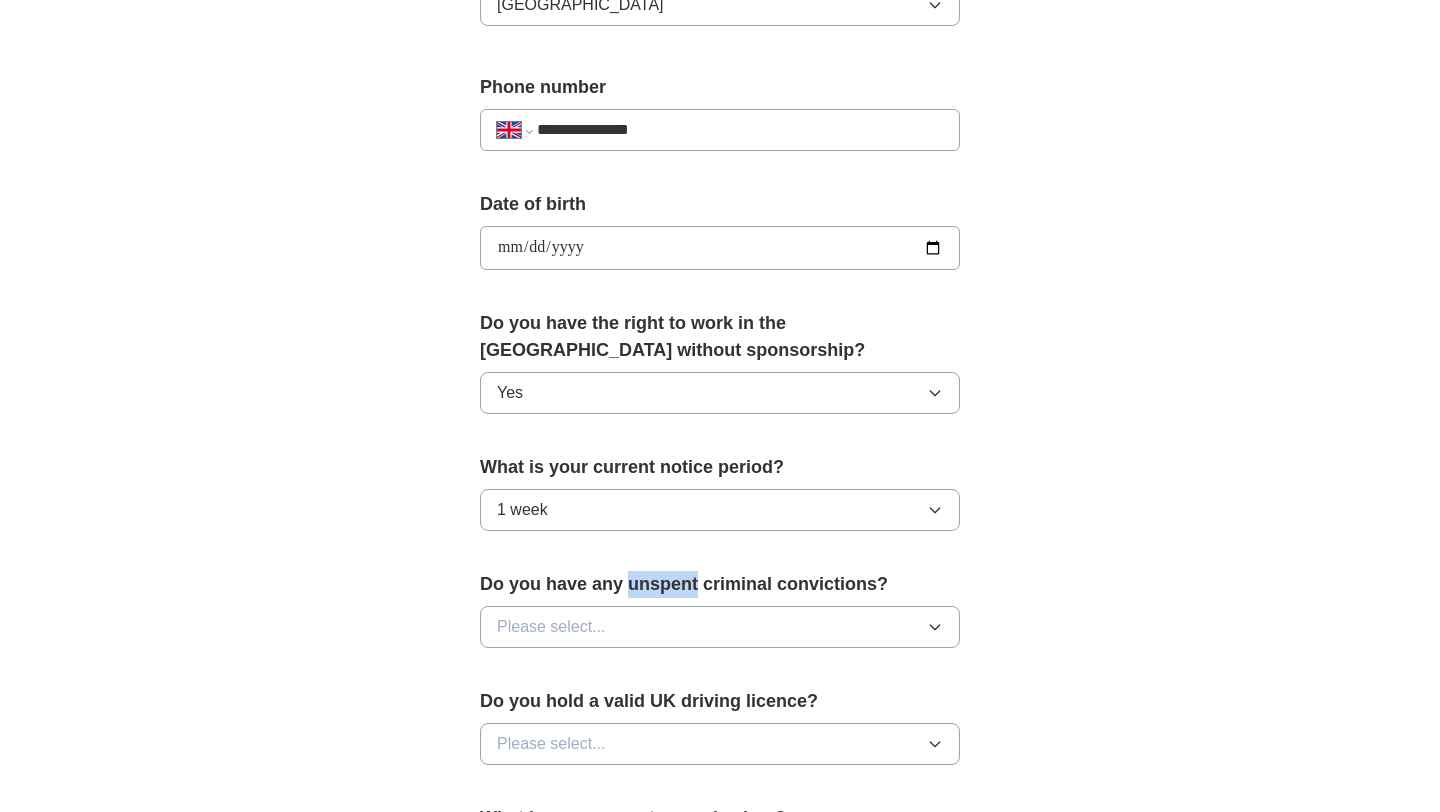 click on "Do you have any unspent criminal convictions?" at bounding box center (720, 584) 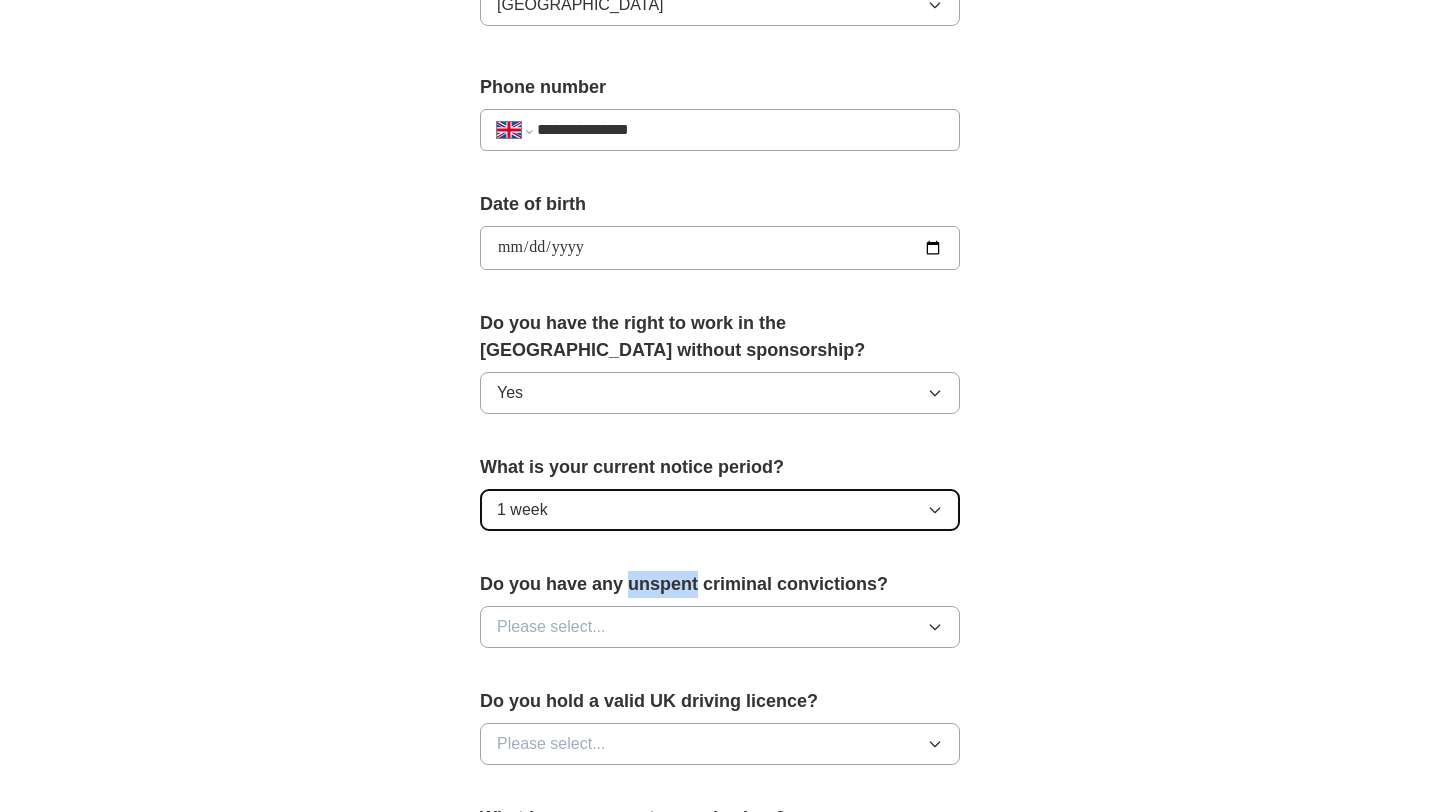 click on "1 week" at bounding box center [720, 510] 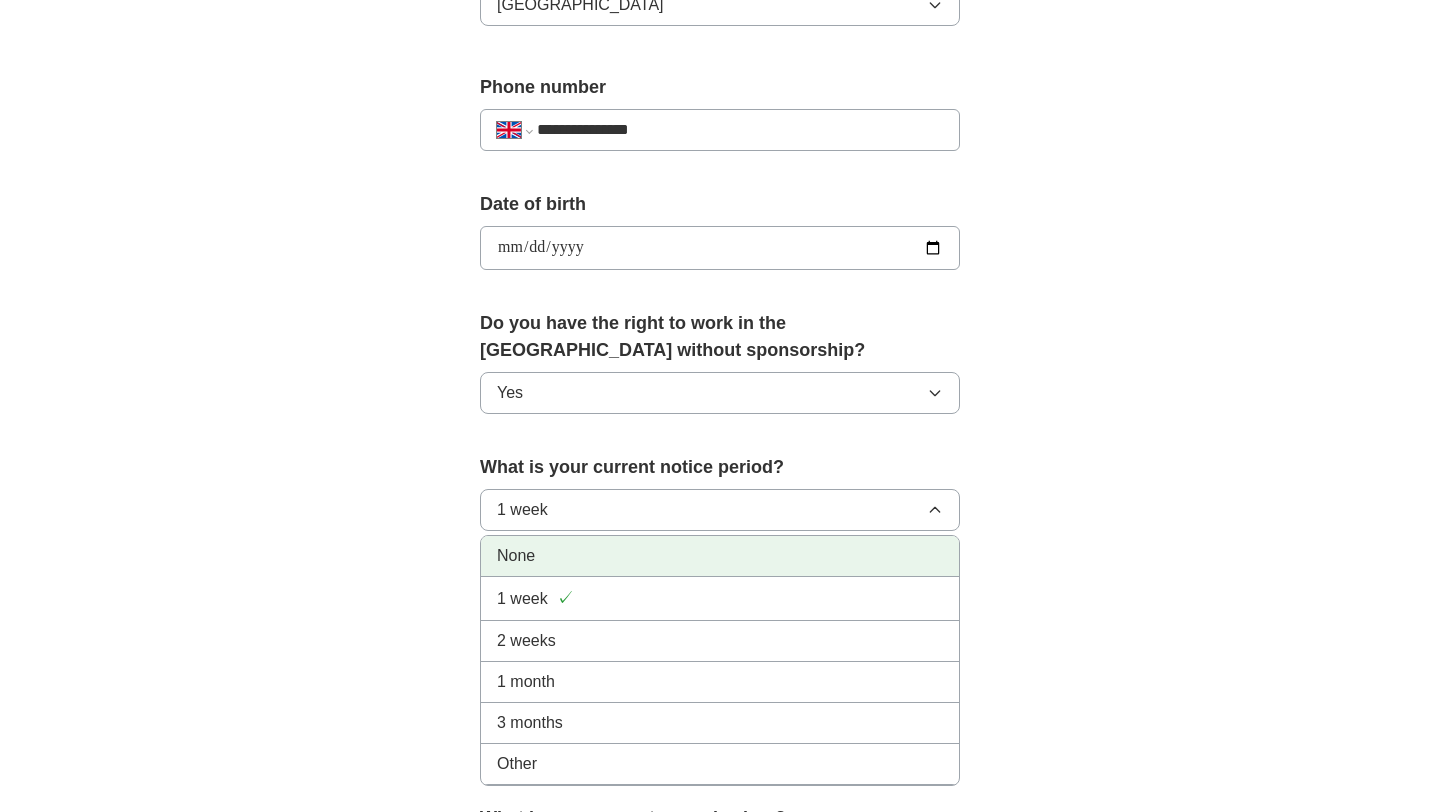 click on "None" at bounding box center (720, 556) 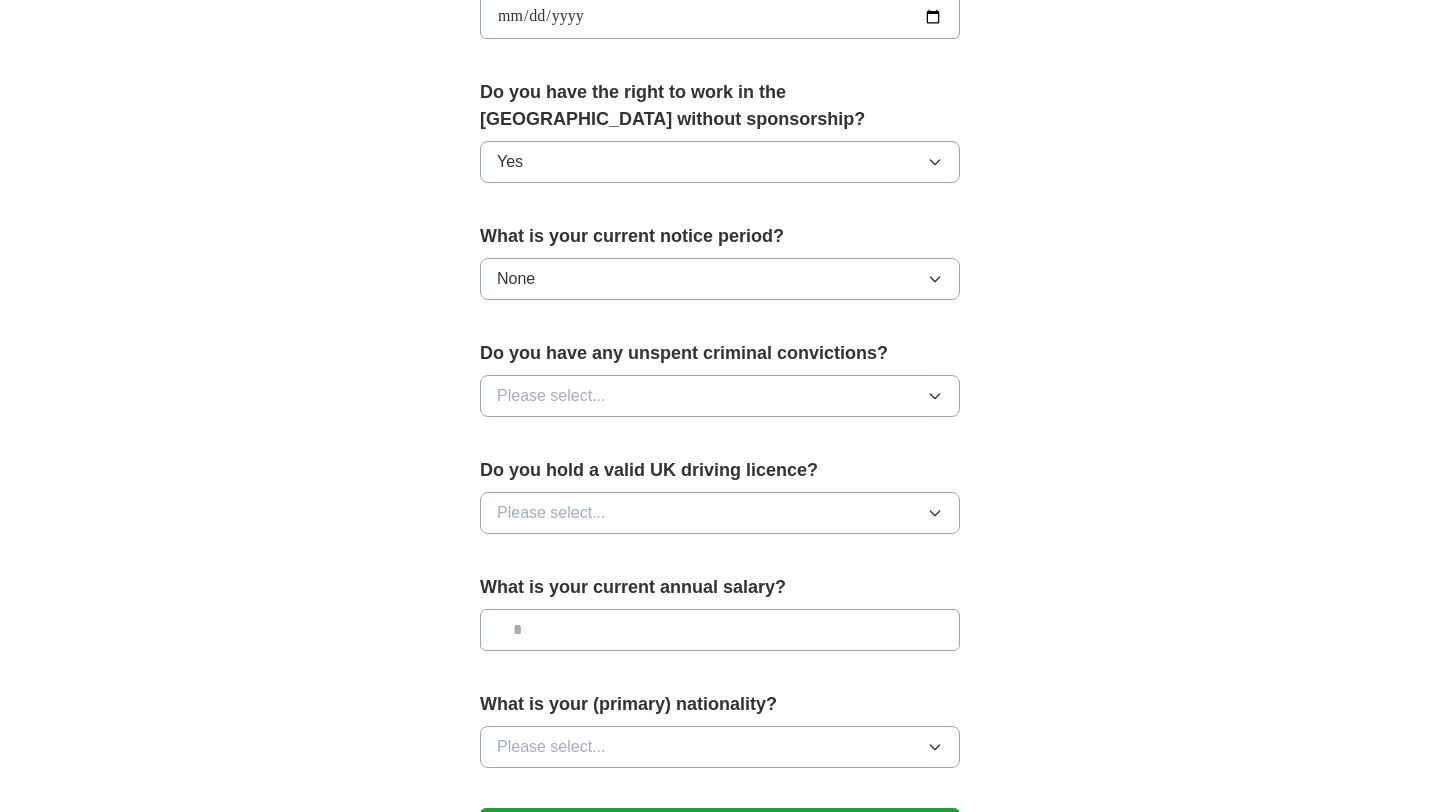 scroll, scrollTop: 1011, scrollLeft: 0, axis: vertical 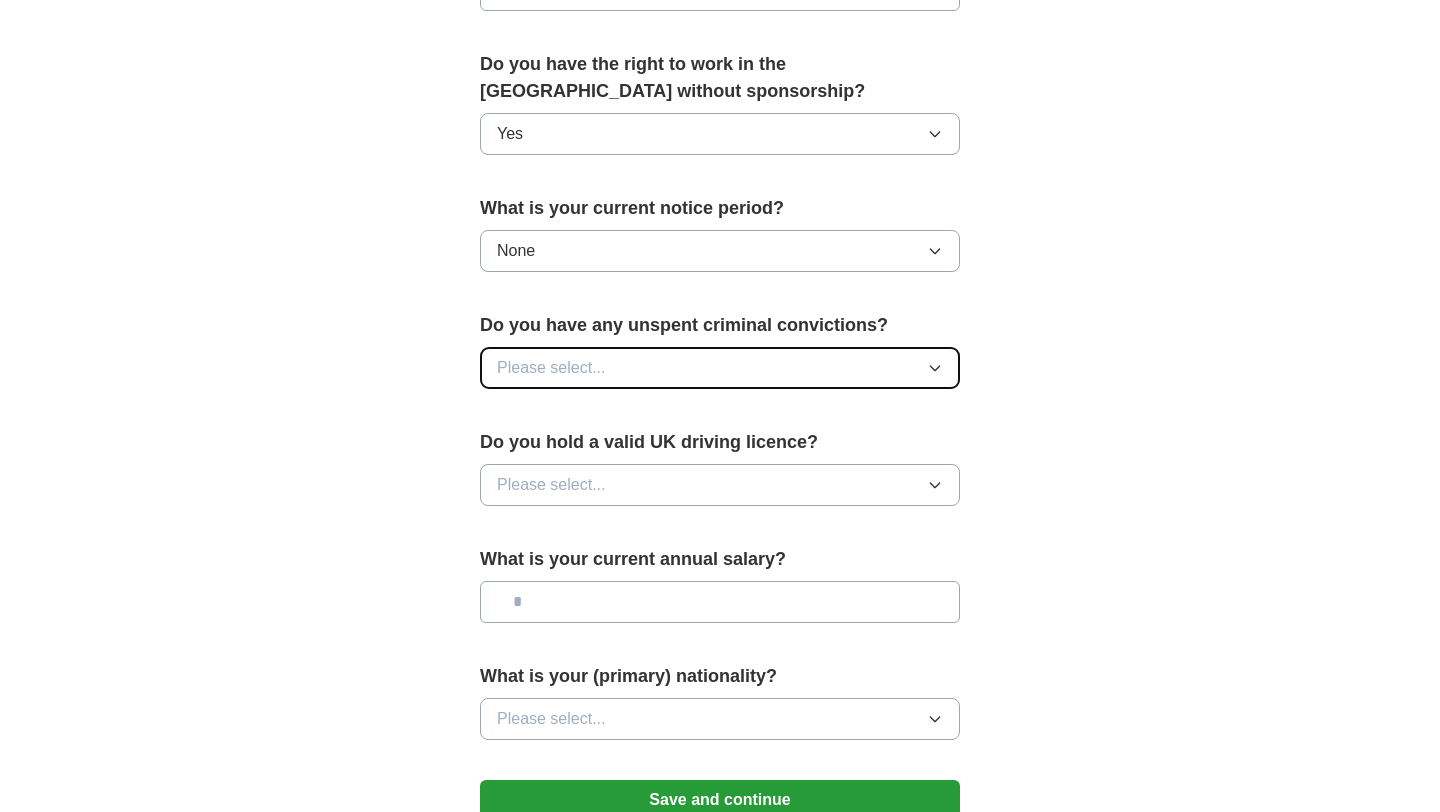 click on "Please select..." at bounding box center (720, 368) 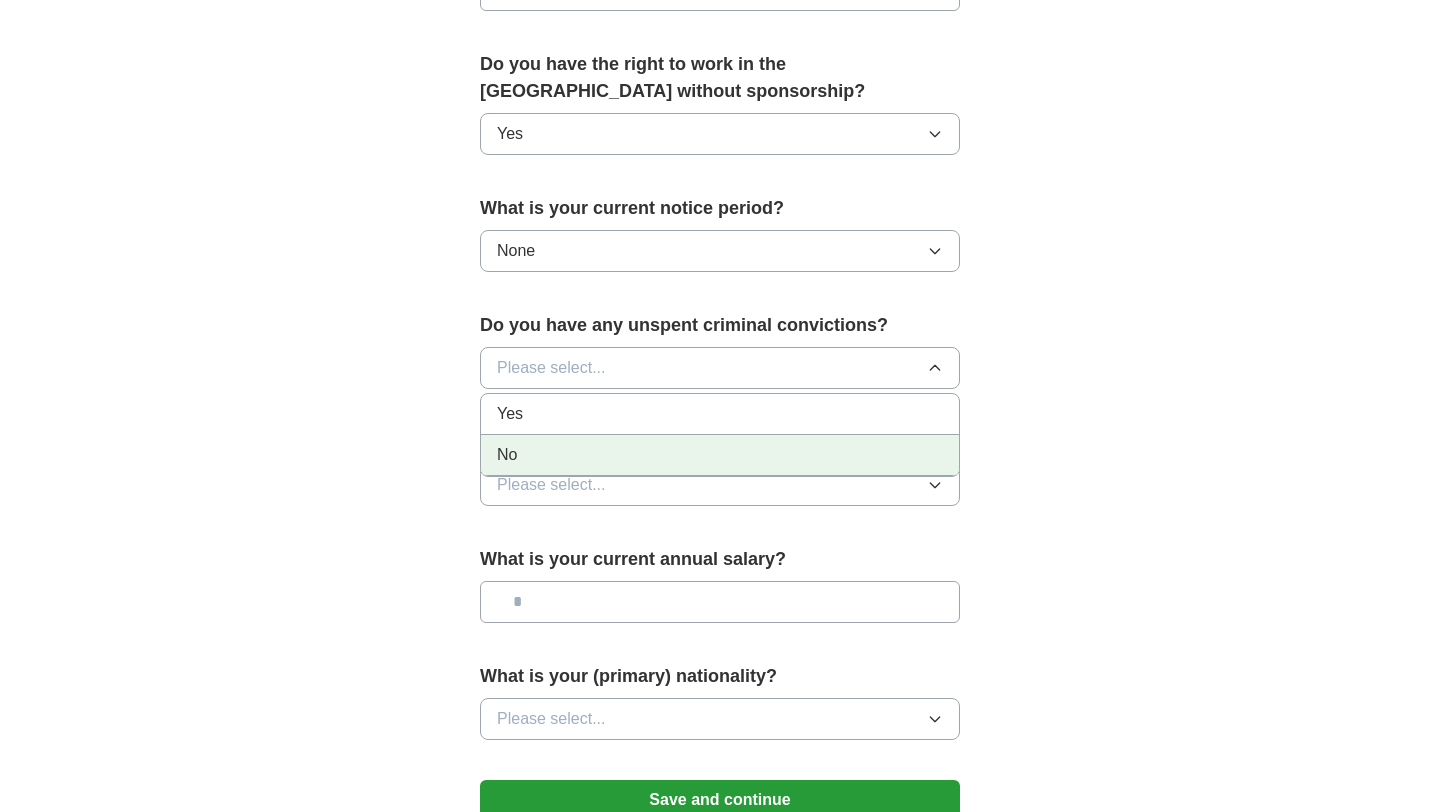 click on "No" at bounding box center [720, 455] 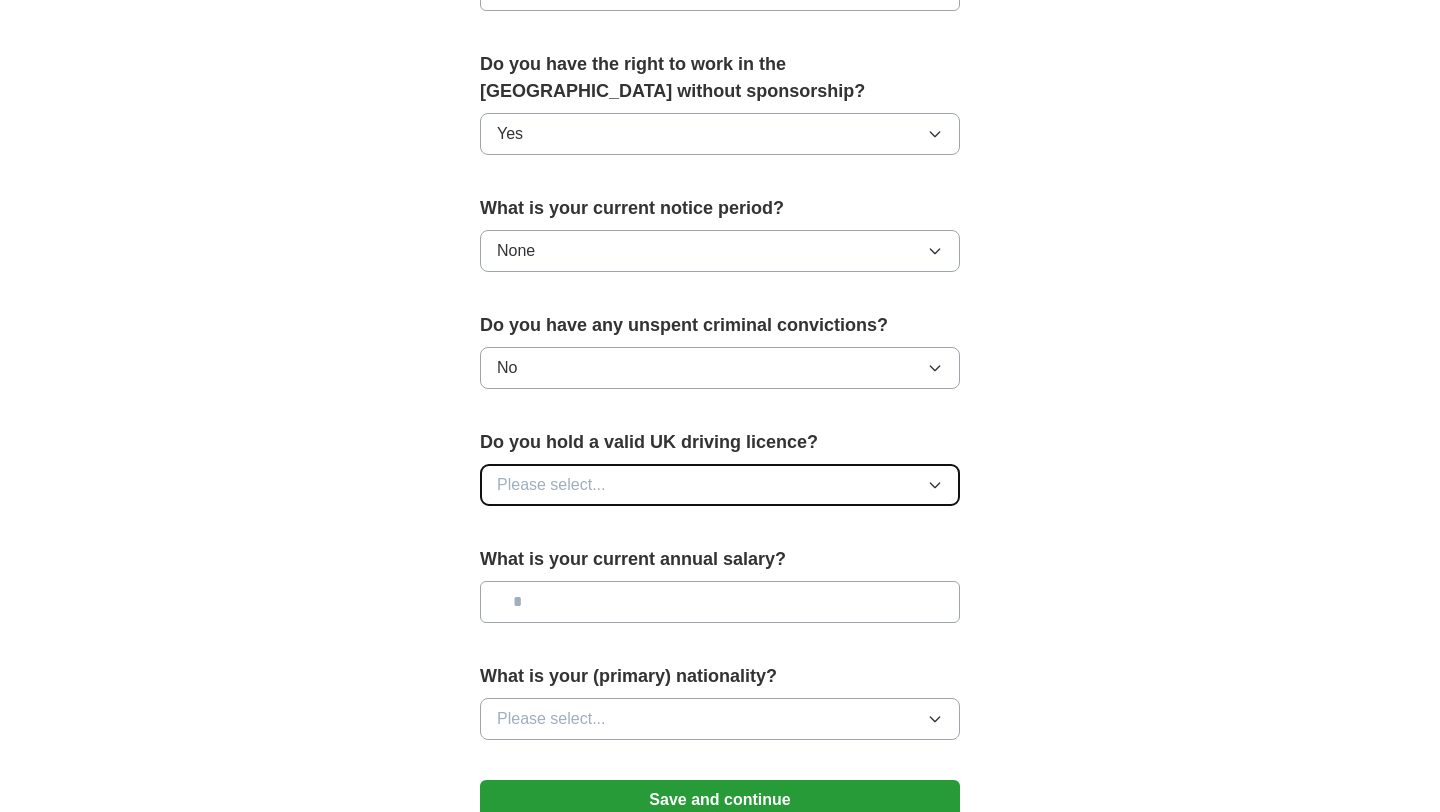 click on "Please select..." at bounding box center [720, 485] 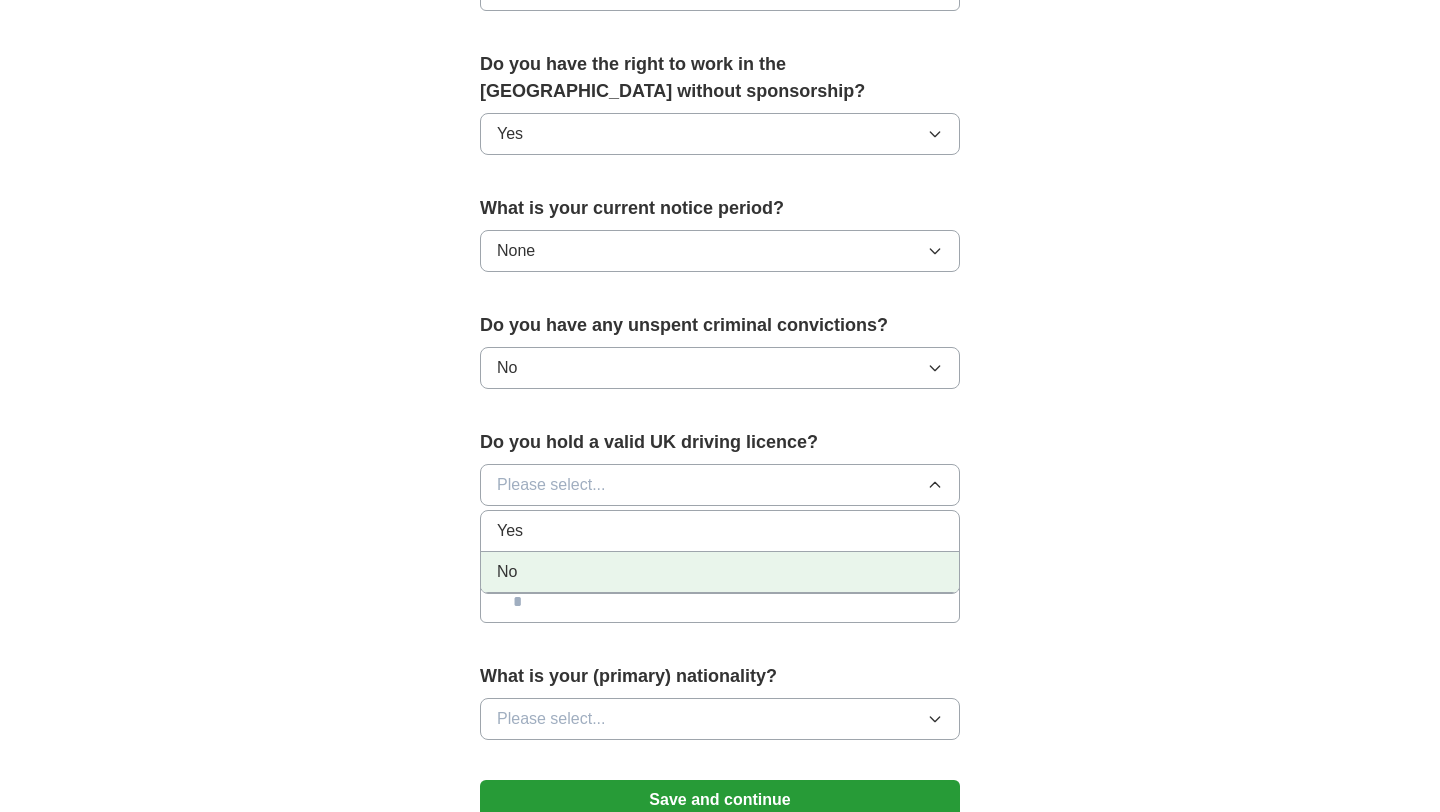 click on "No" at bounding box center [720, 572] 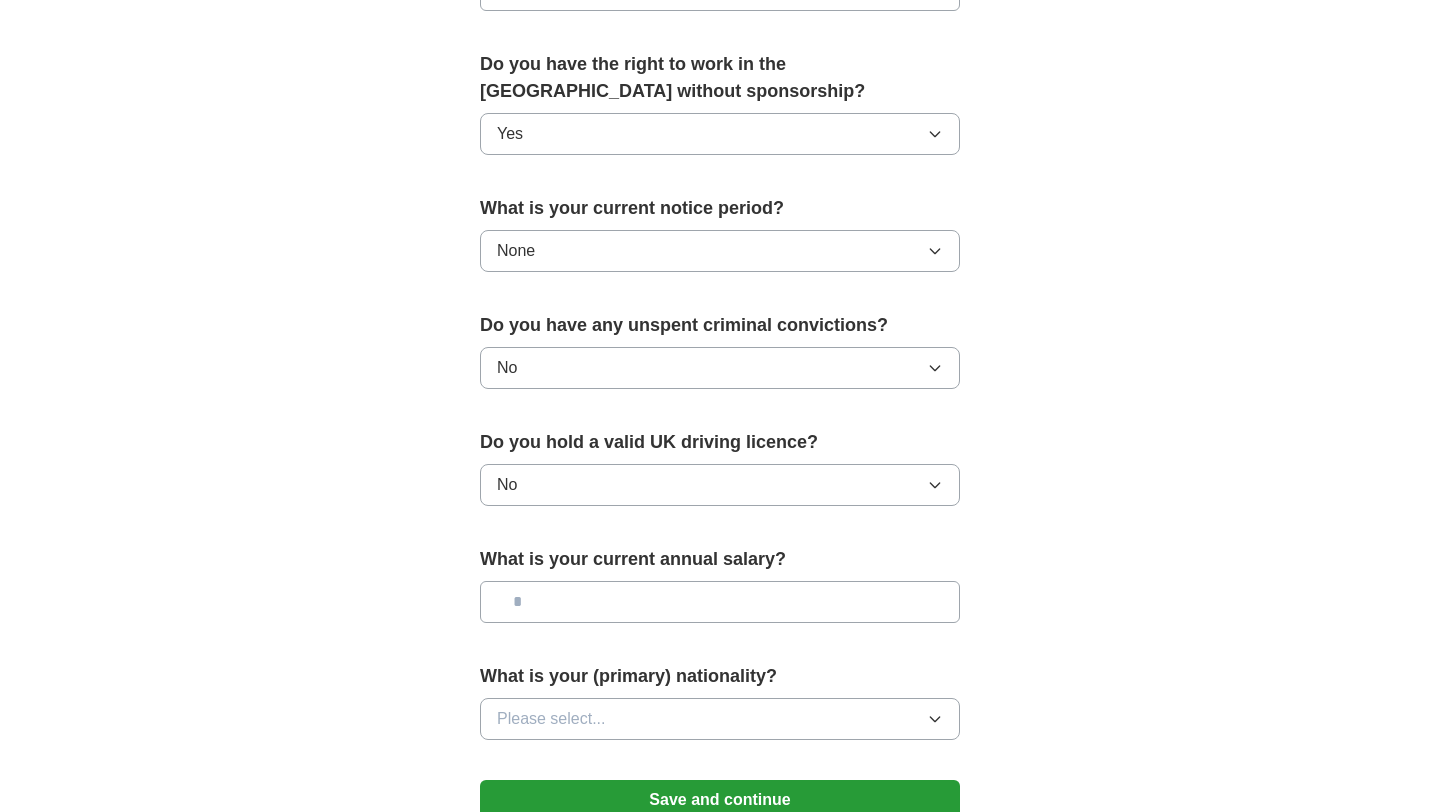click at bounding box center (720, 602) 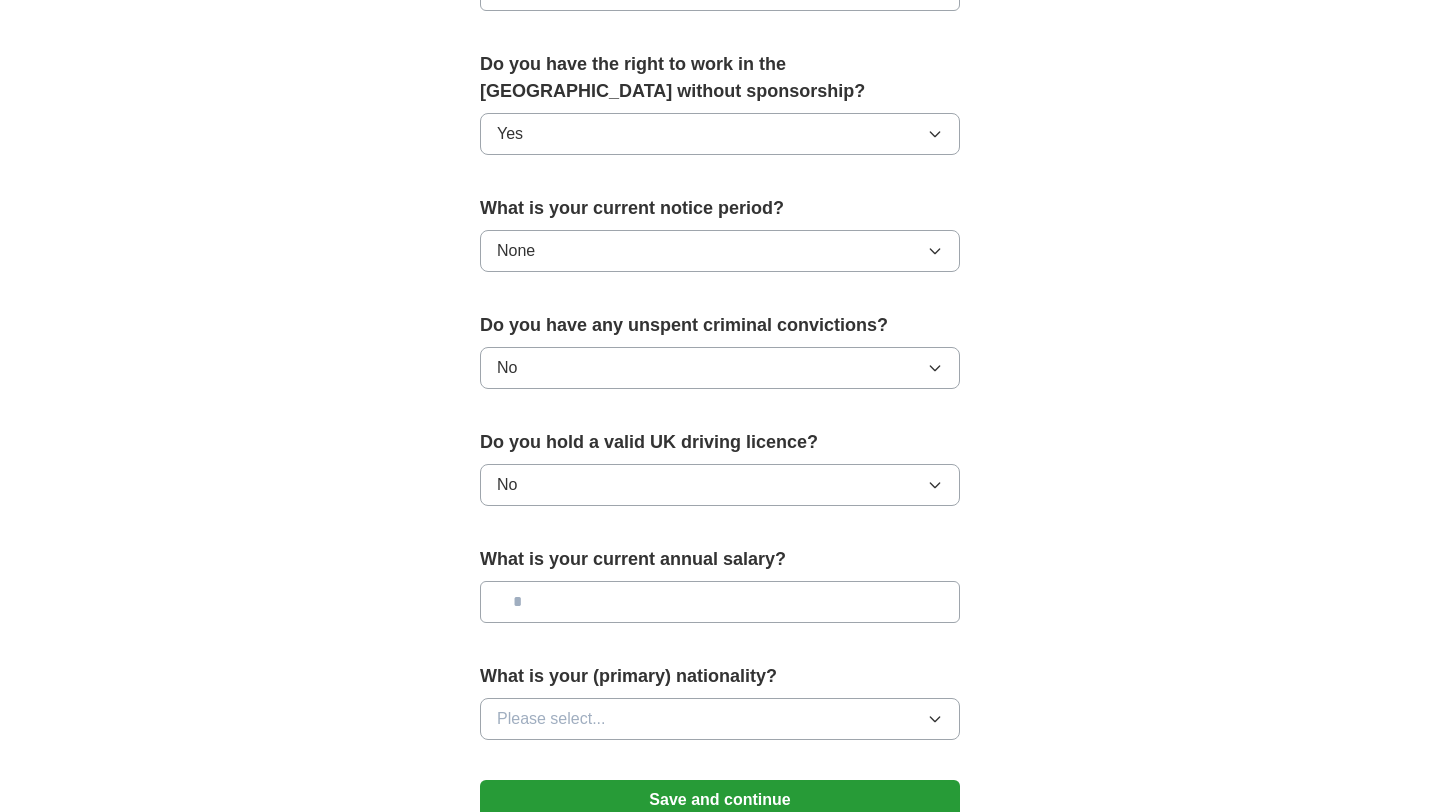 click at bounding box center [720, 602] 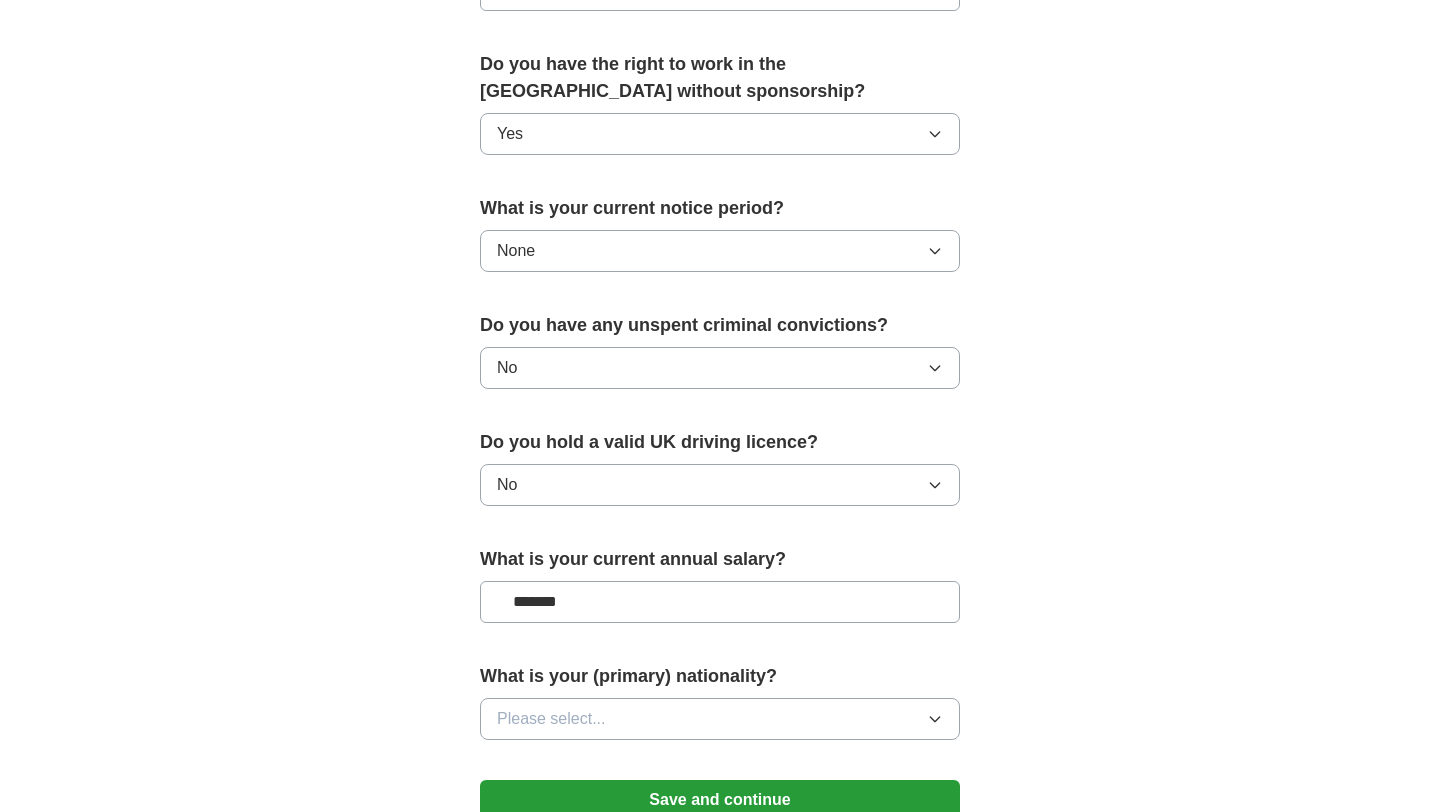 type on "*******" 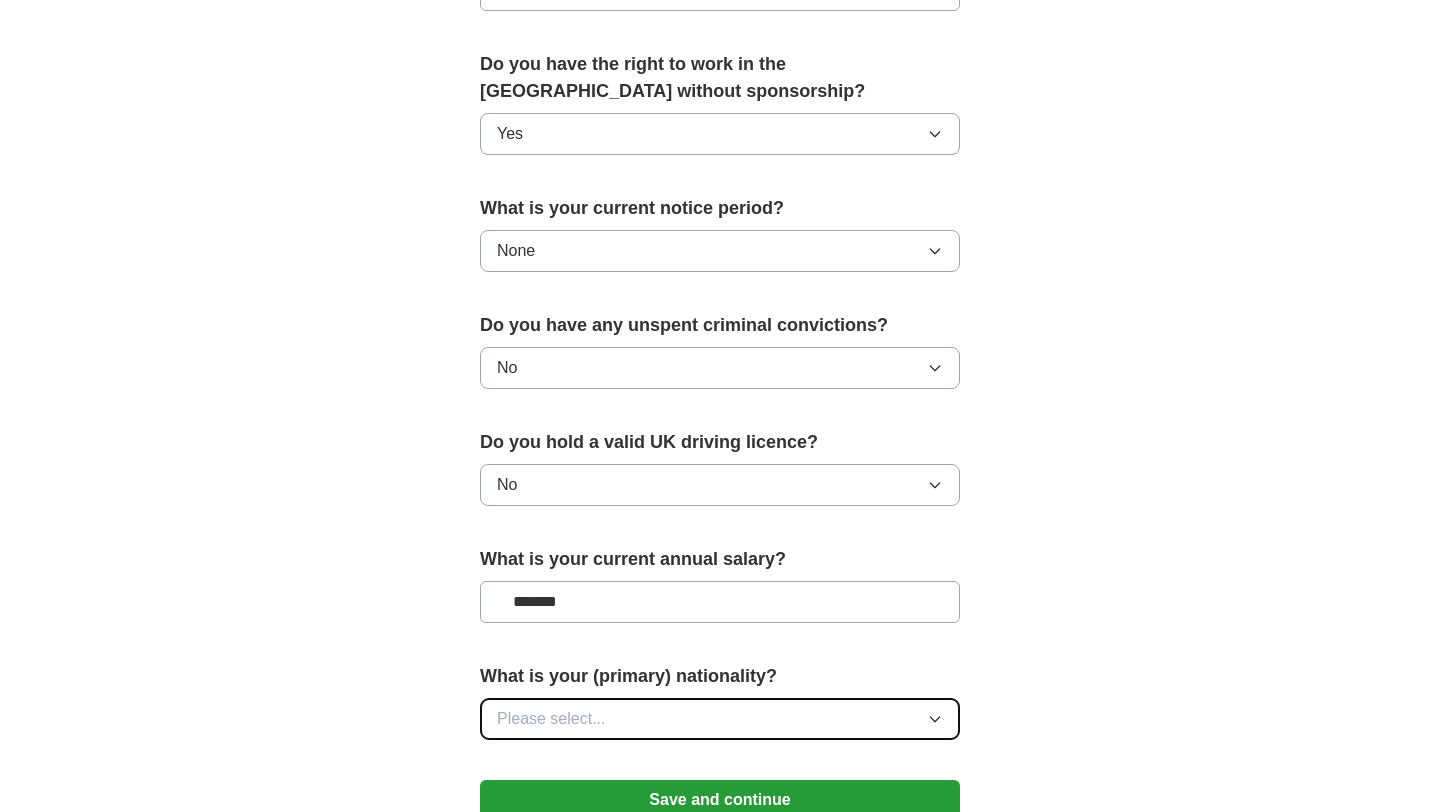 click on "Please select..." at bounding box center (720, 719) 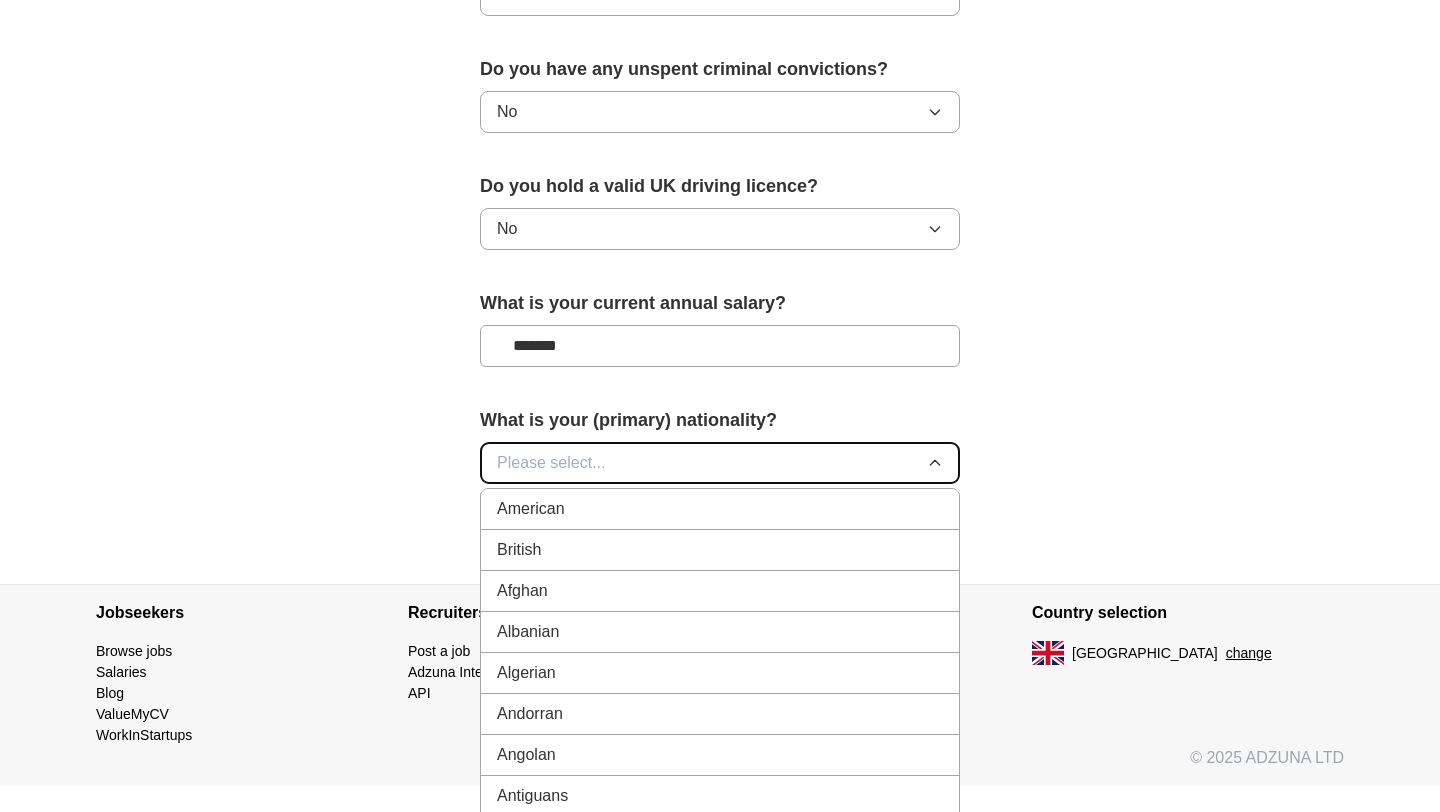 scroll, scrollTop: 1343, scrollLeft: 0, axis: vertical 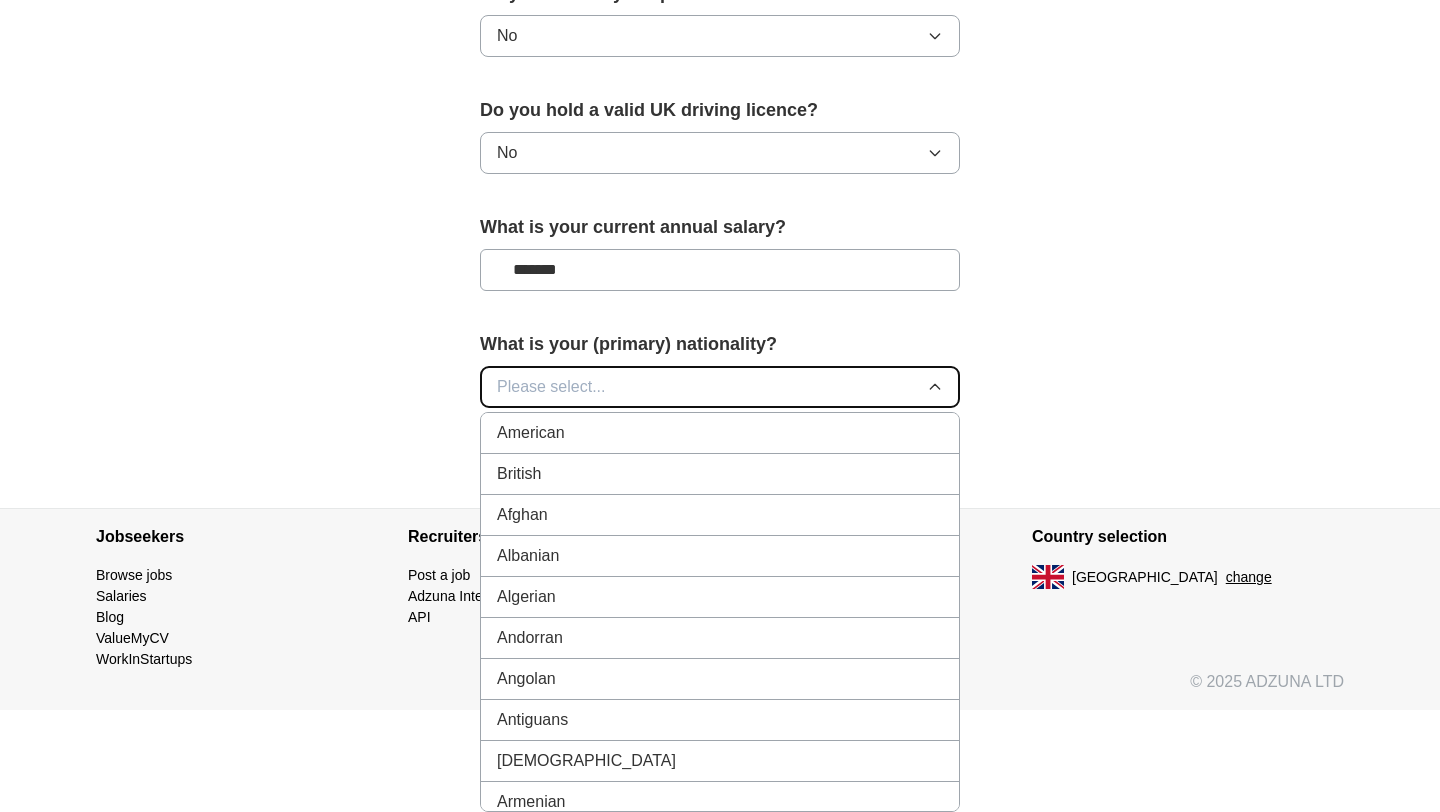 type 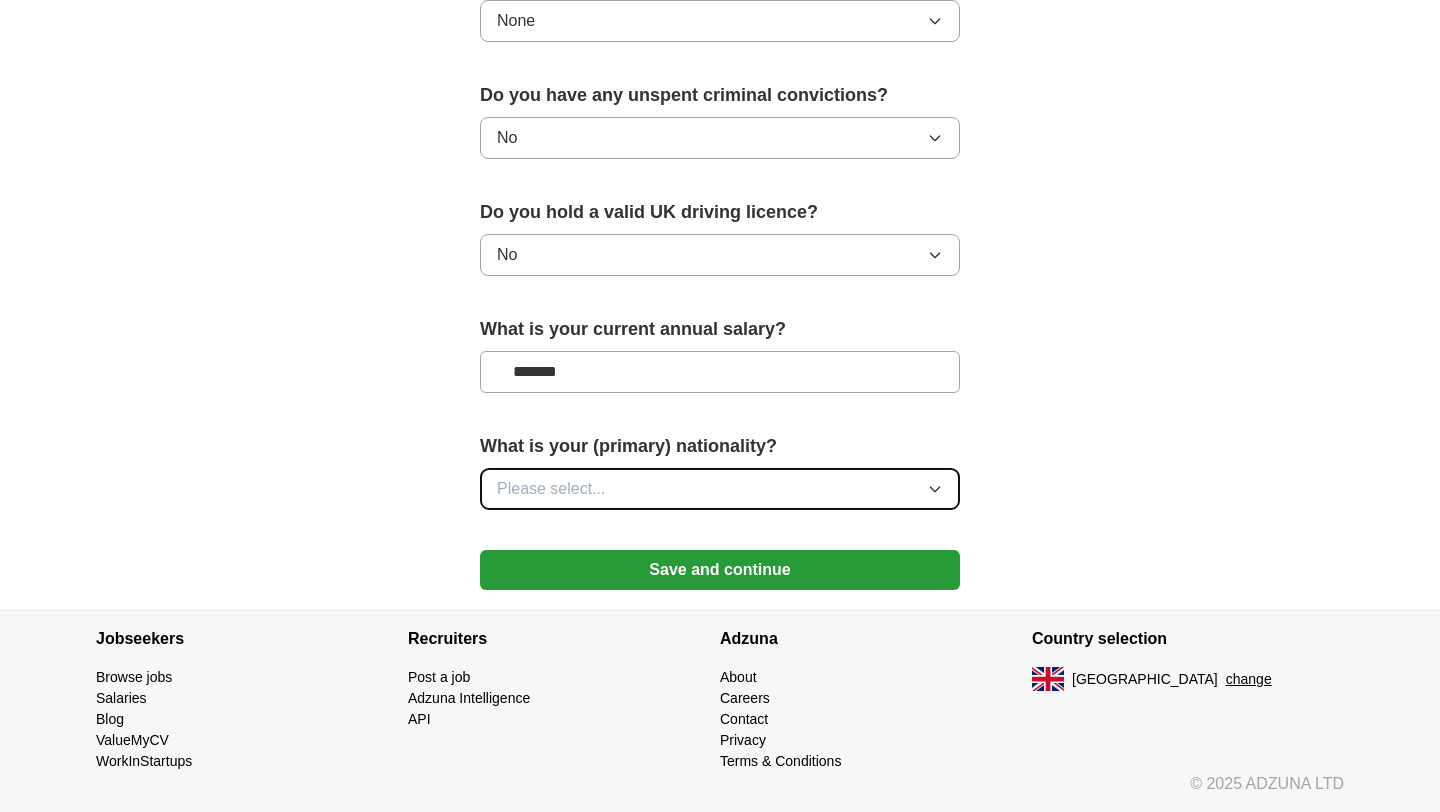 scroll, scrollTop: 1241, scrollLeft: 0, axis: vertical 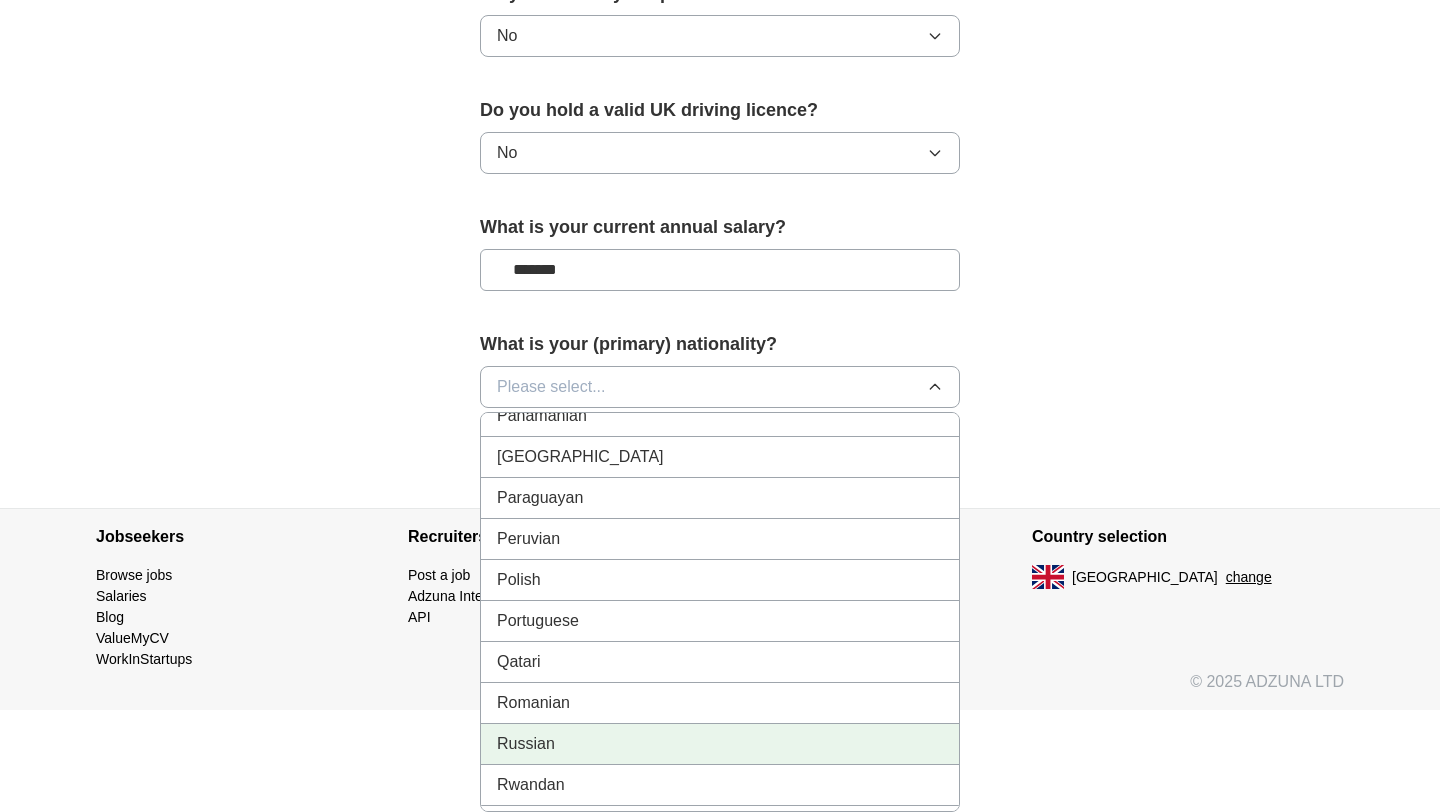 click on "Russian" at bounding box center [720, 744] 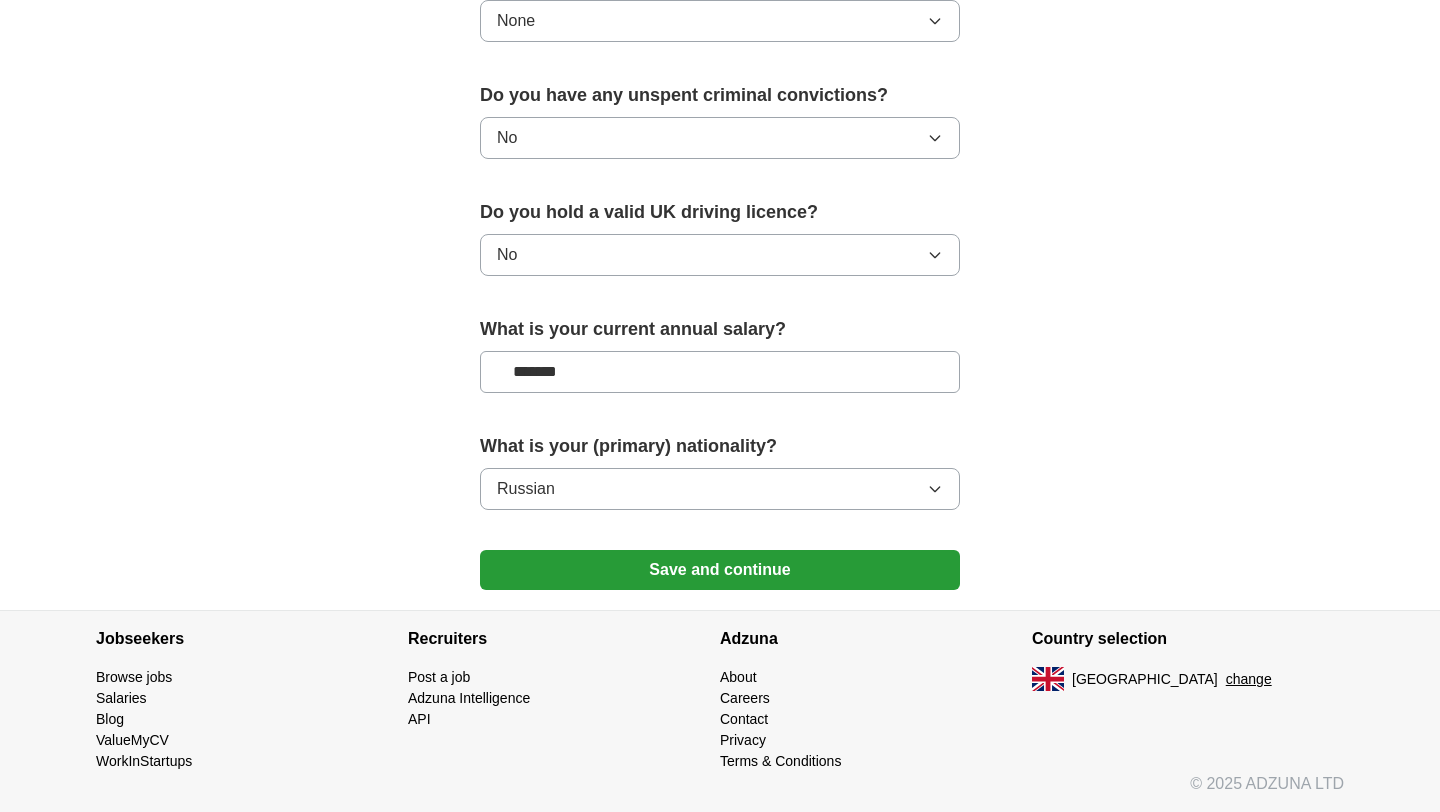 scroll, scrollTop: 1241, scrollLeft: 0, axis: vertical 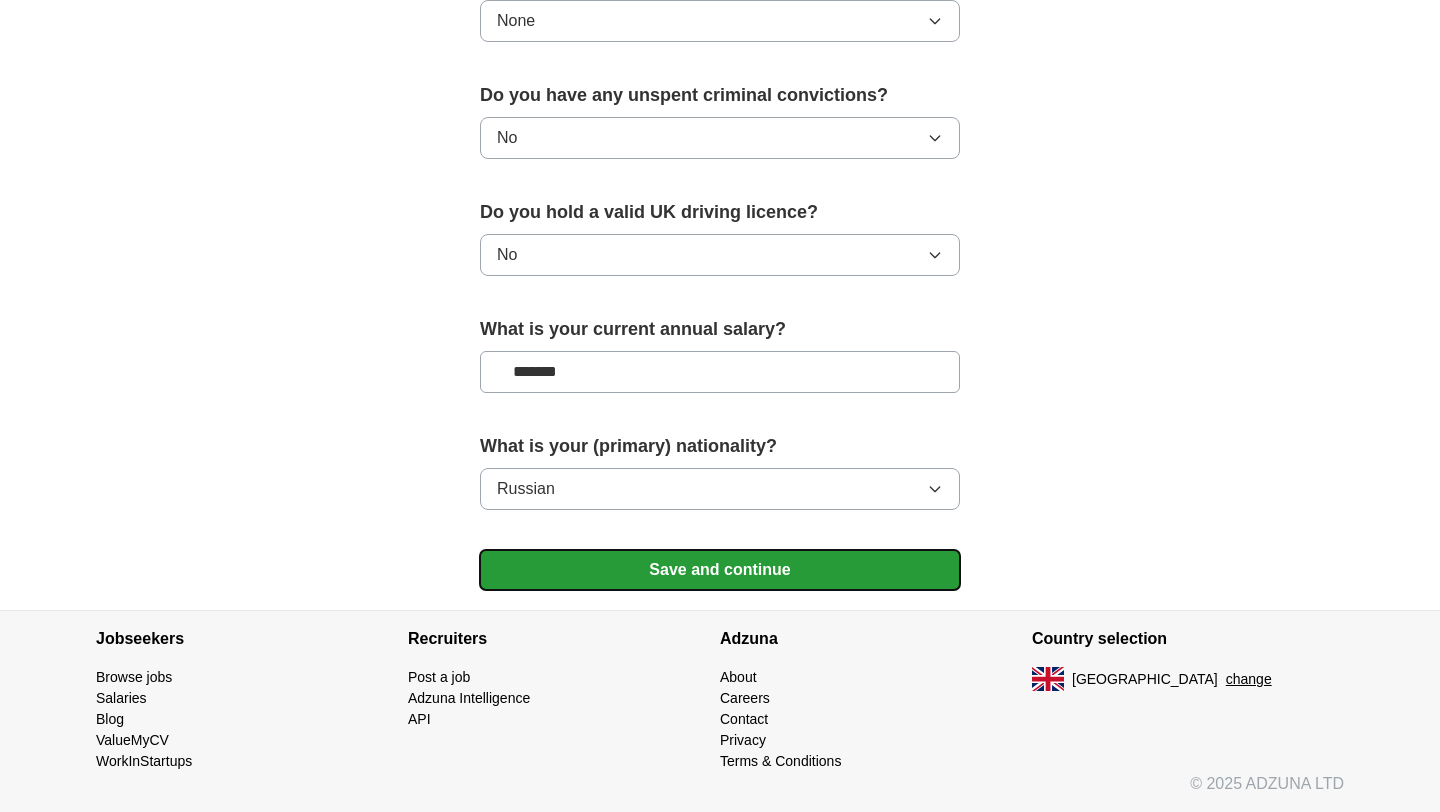 click on "Save and continue" at bounding box center (720, 570) 